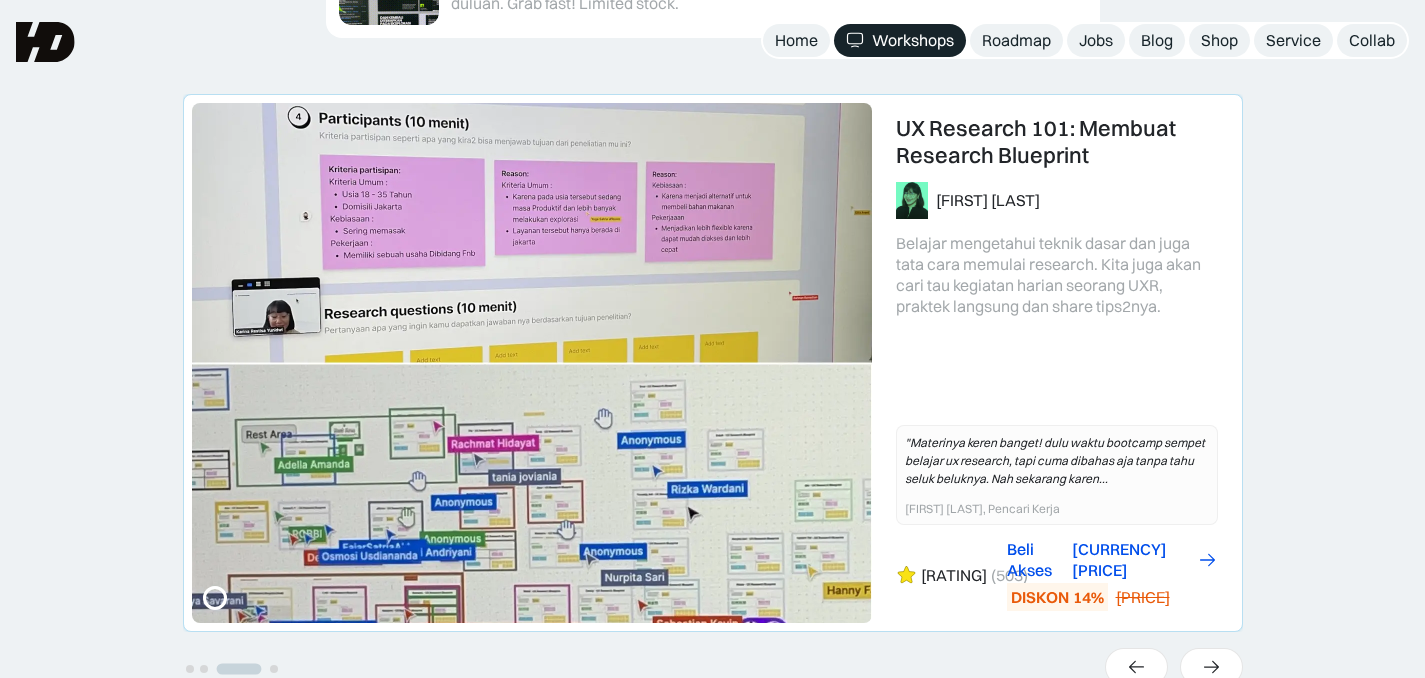 scroll, scrollTop: 0, scrollLeft: 0, axis: both 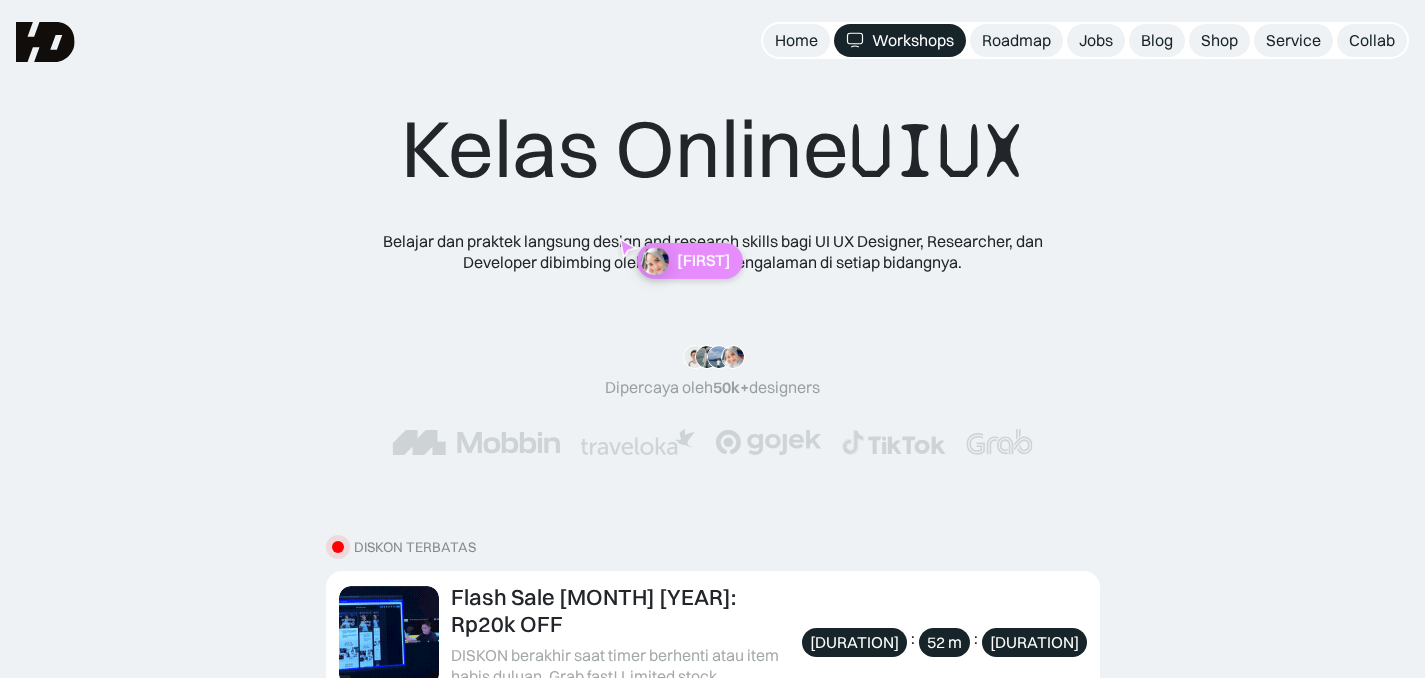 click on "UIUX" at bounding box center (937, 151) 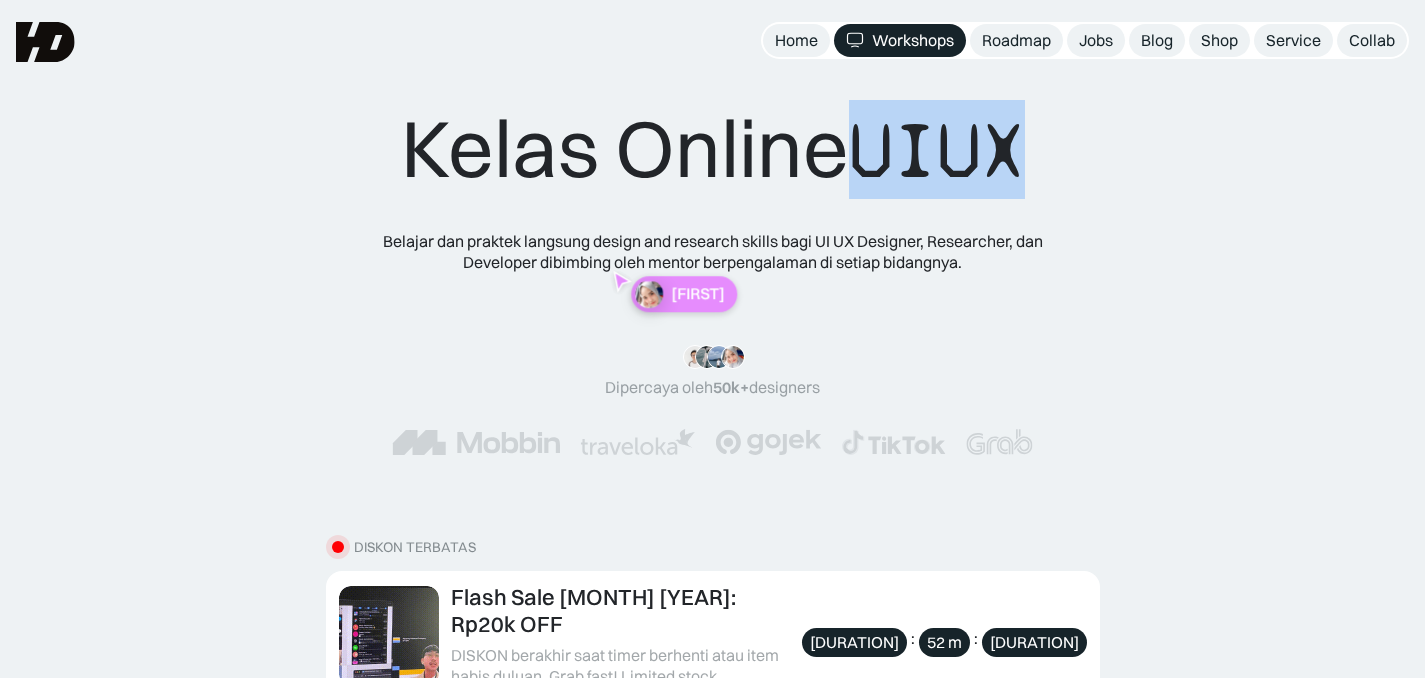 click on "UIUX" at bounding box center [937, 151] 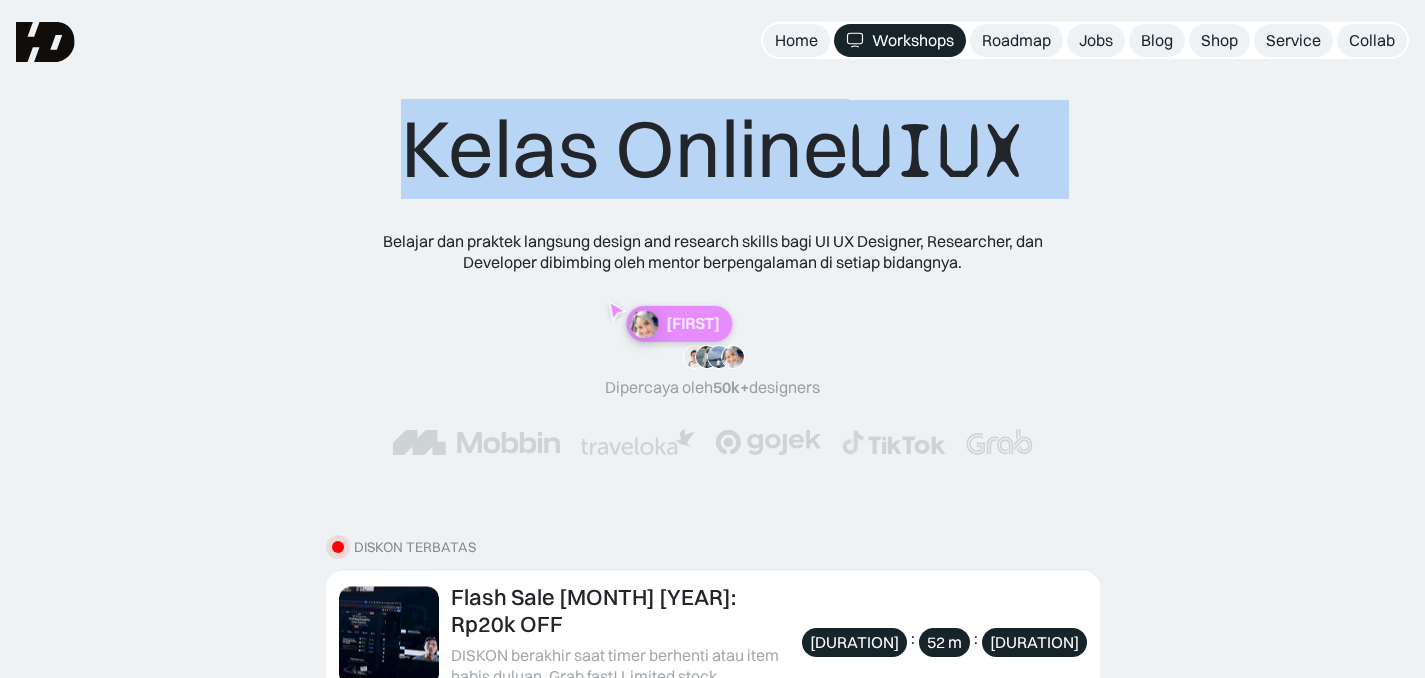 click on "UIUX" at bounding box center [937, 151] 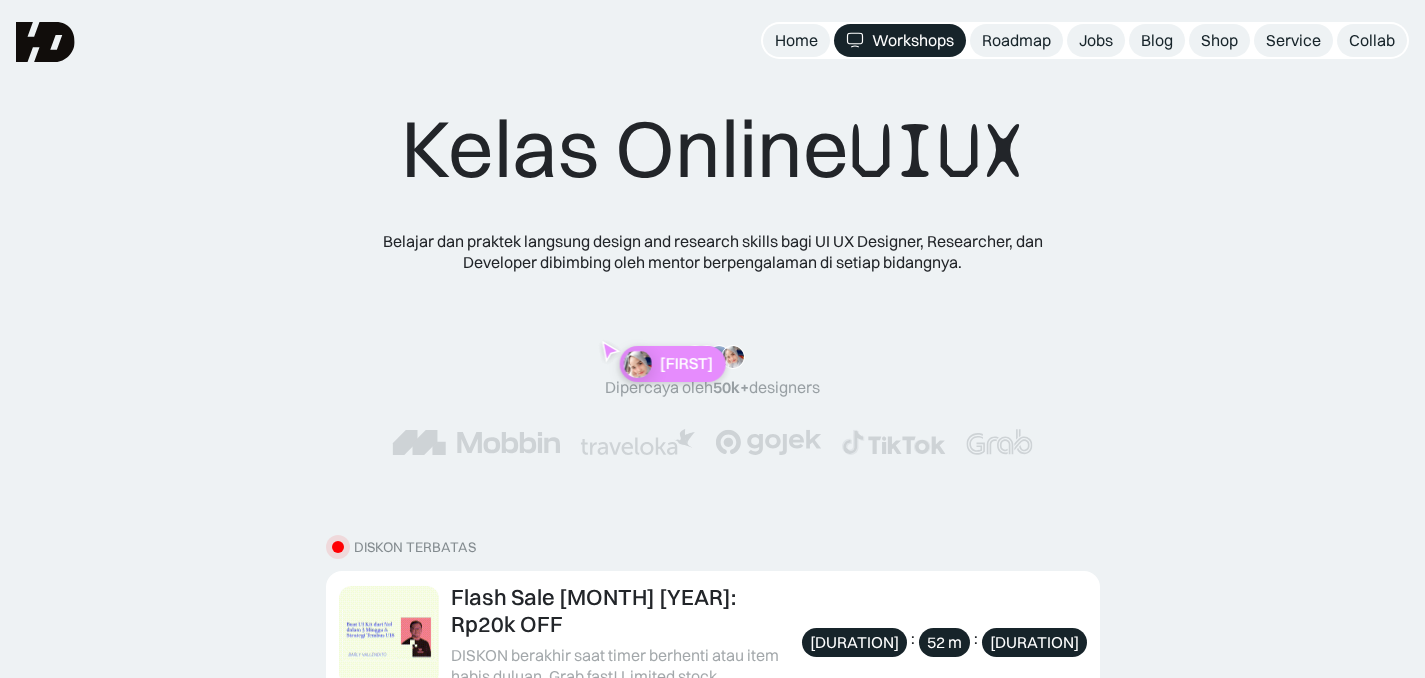 click on "UIUX" at bounding box center [937, 151] 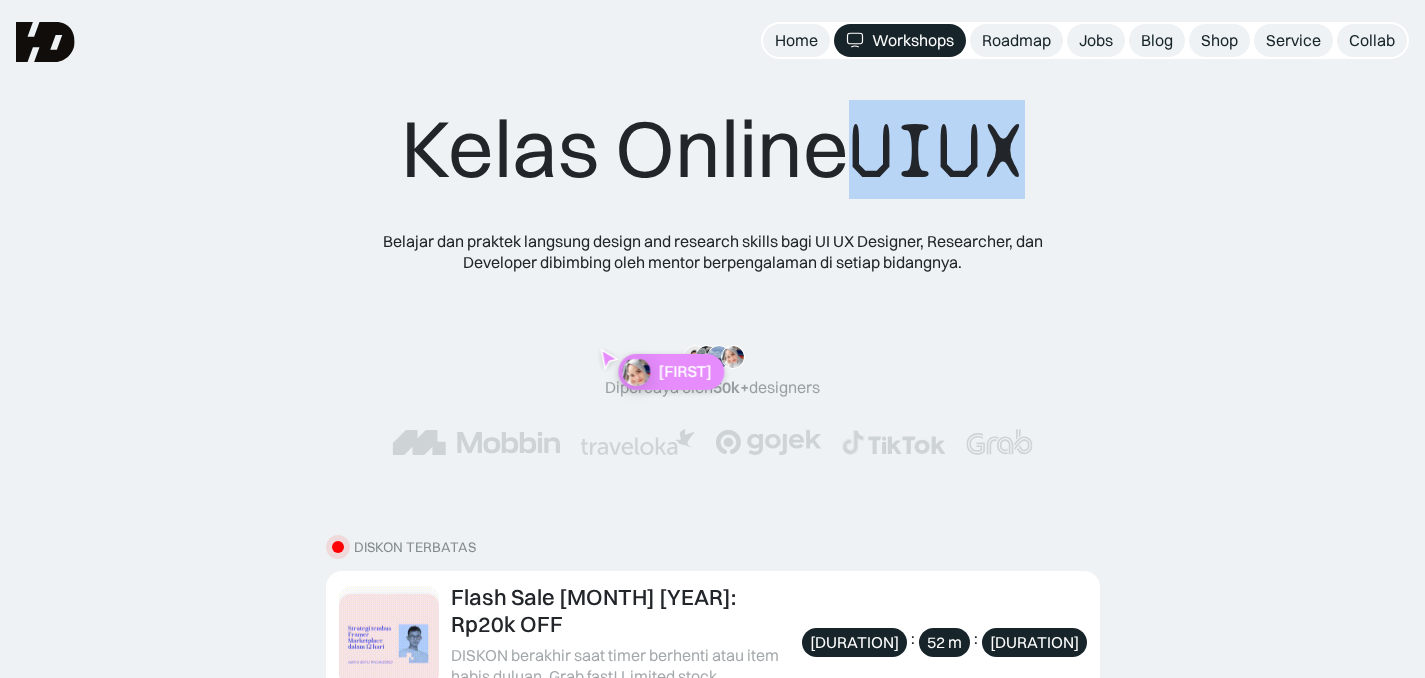 click on "UIUX" at bounding box center [937, 151] 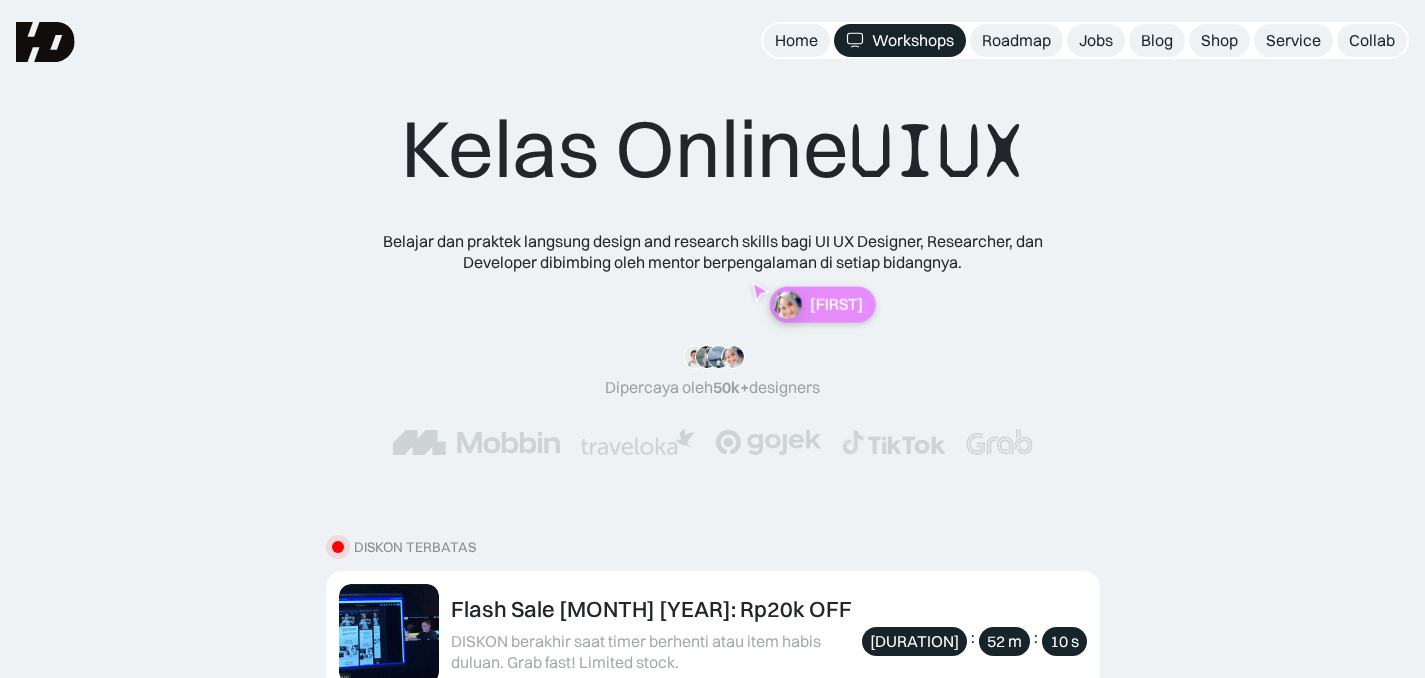 click on "Diyah" at bounding box center (809, 298) 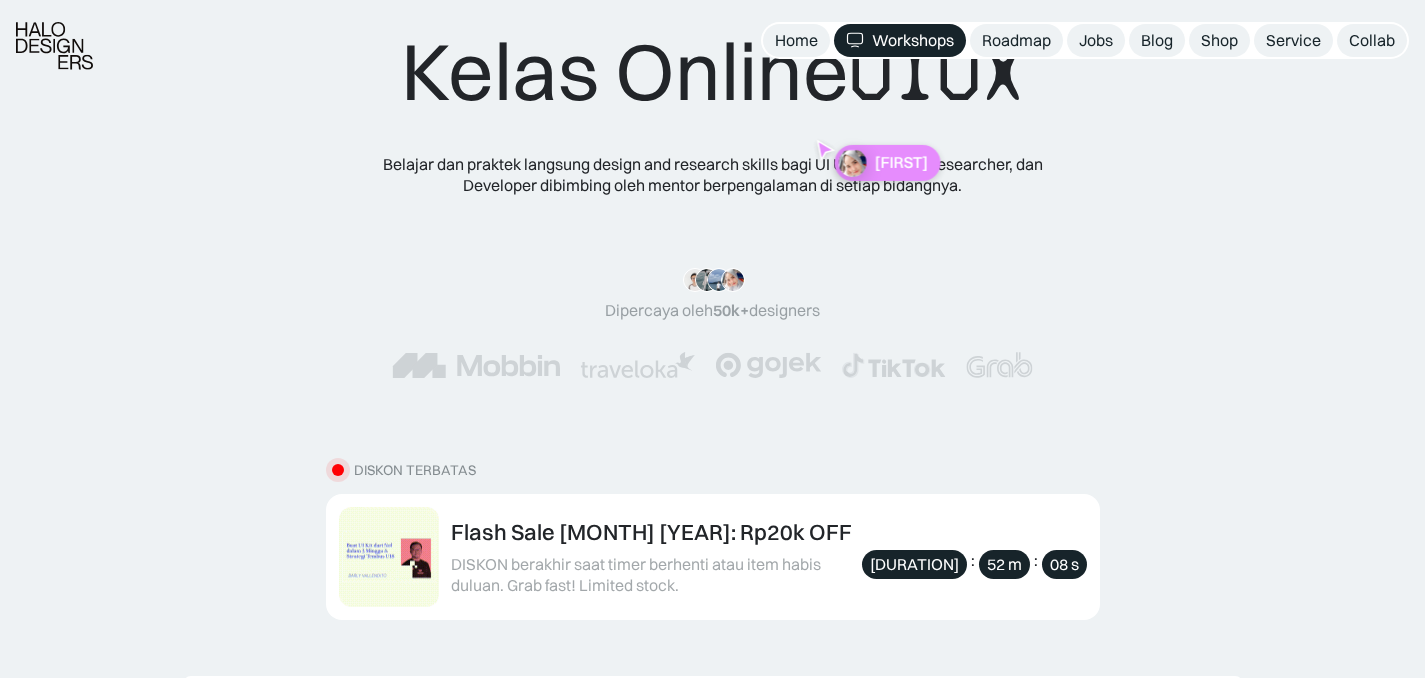 scroll, scrollTop: 0, scrollLeft: 0, axis: both 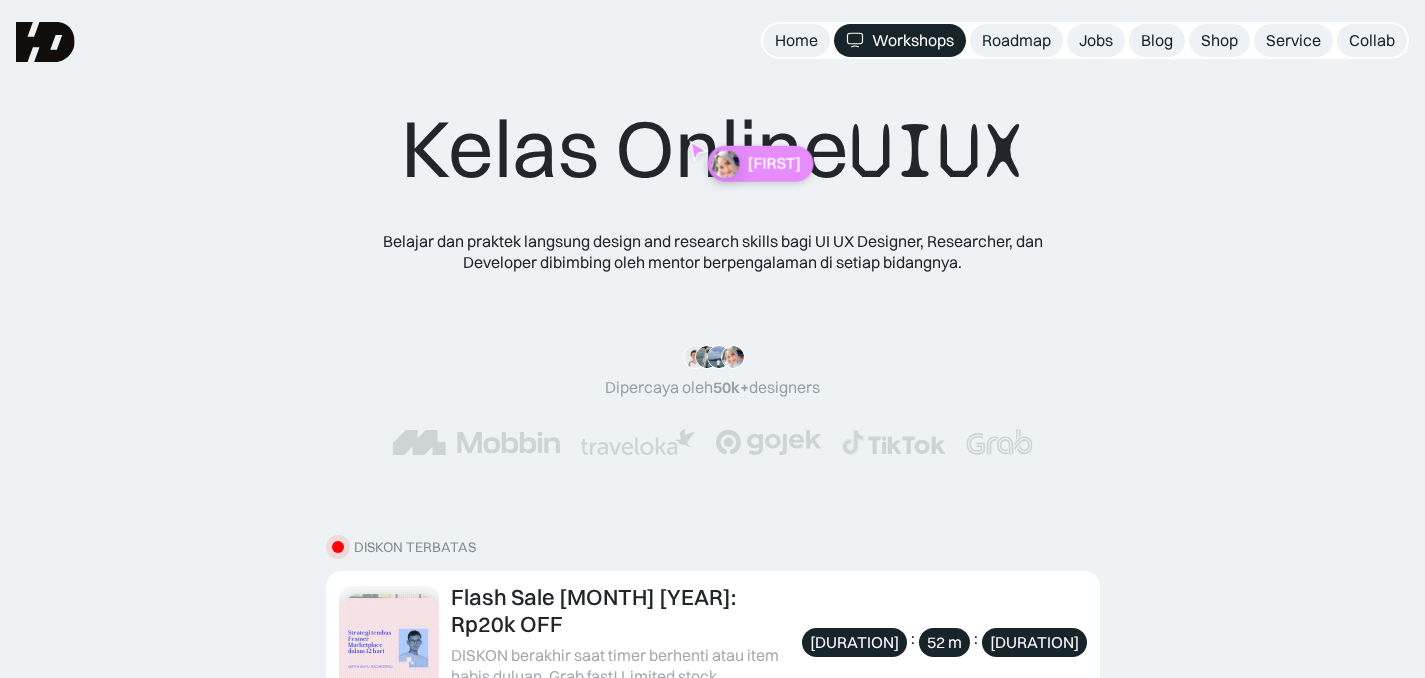 click on "UIUX" at bounding box center (937, 151) 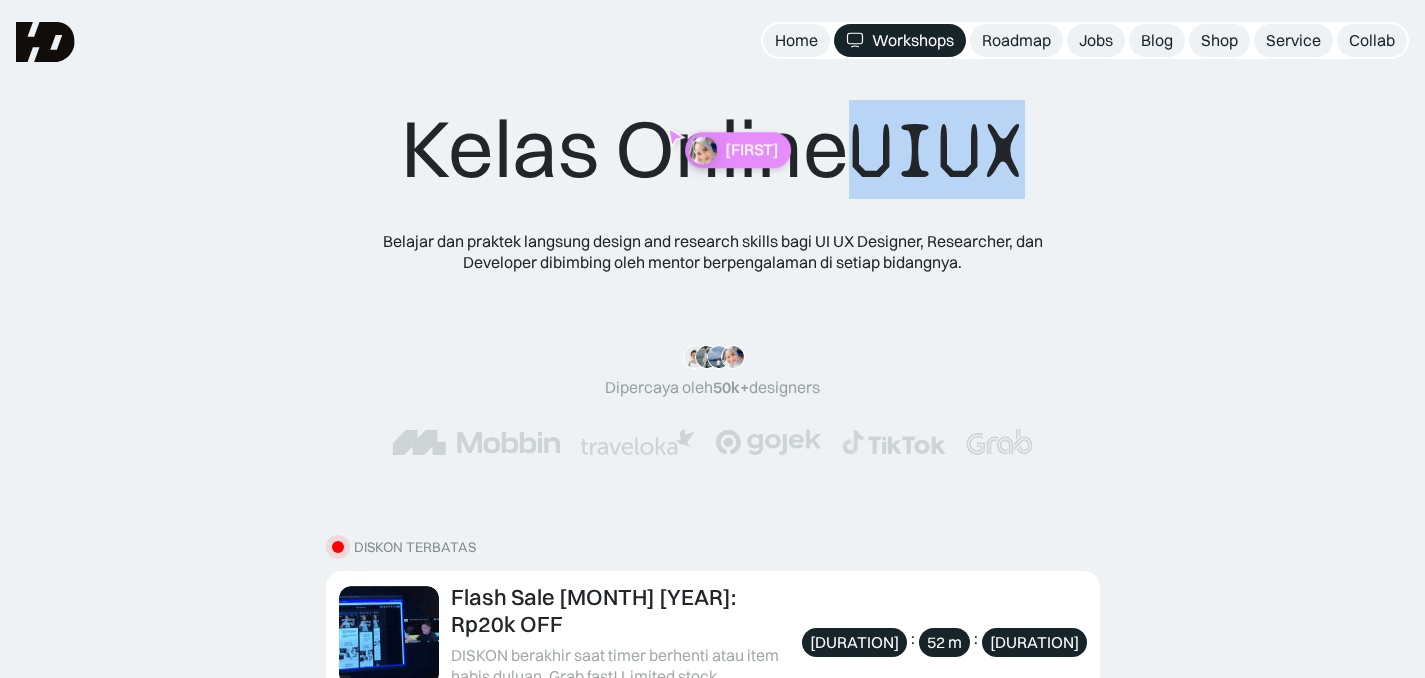 click on "UIUX" at bounding box center (937, 151) 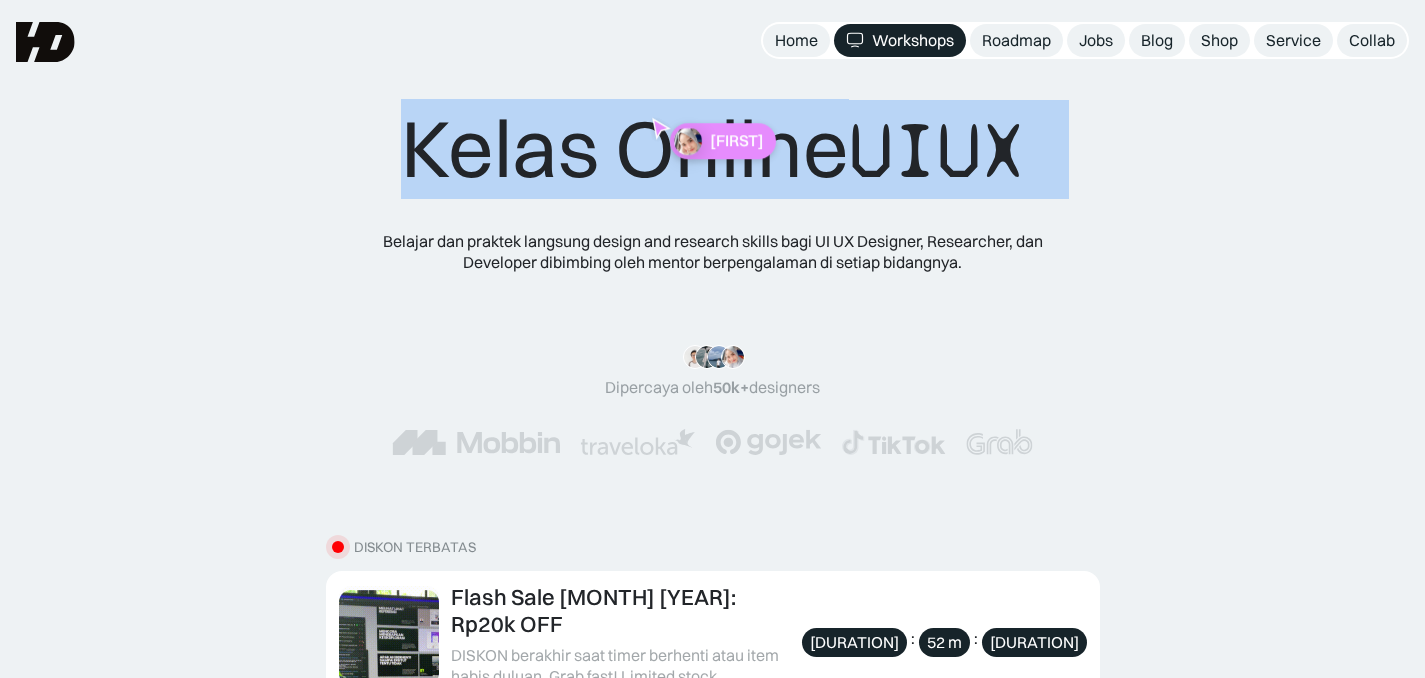 click on "UIUX" at bounding box center [937, 151] 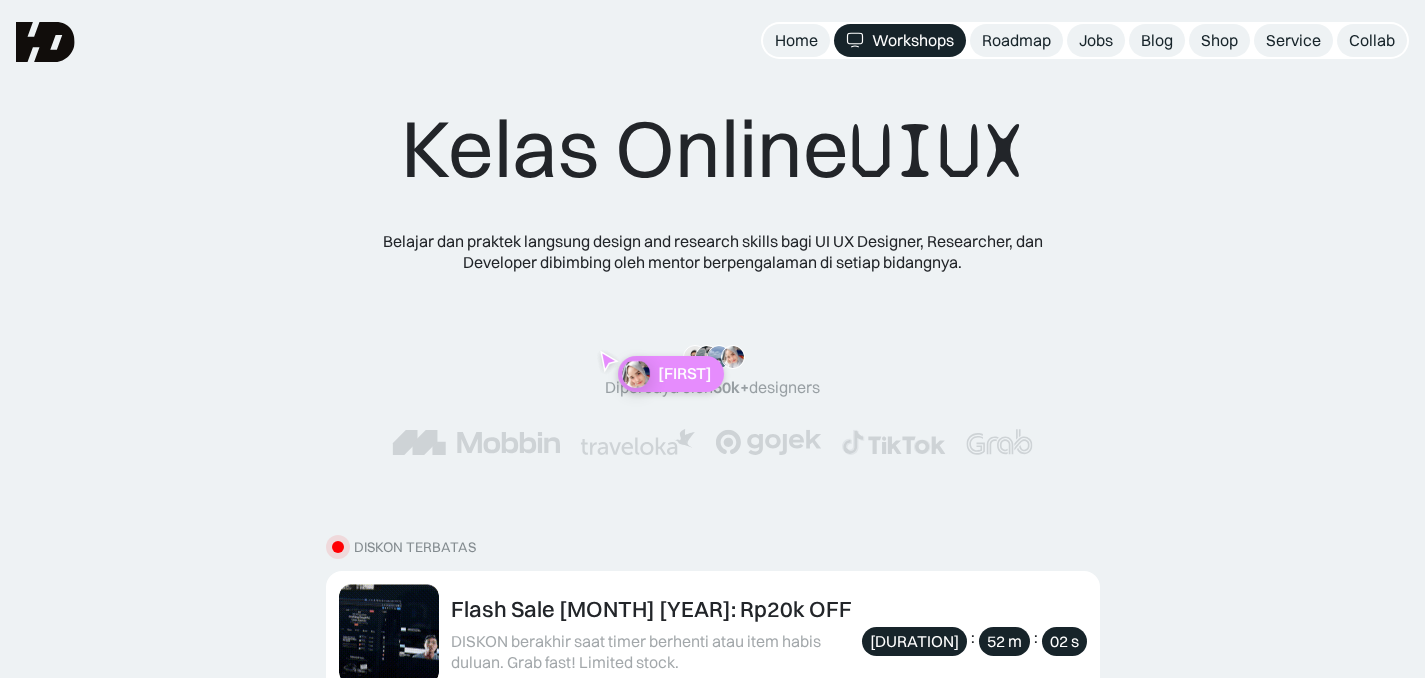 click on "UIUX" at bounding box center (937, 151) 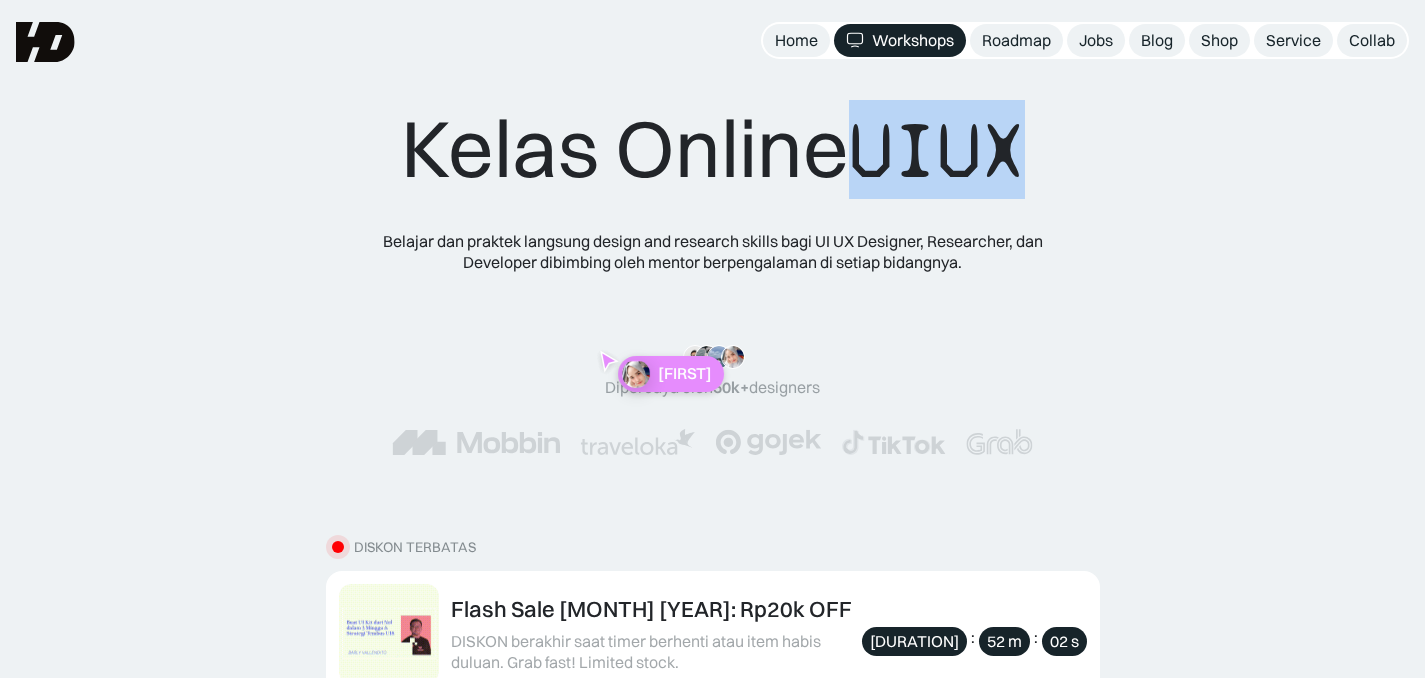 click on "UIUX" at bounding box center [937, 151] 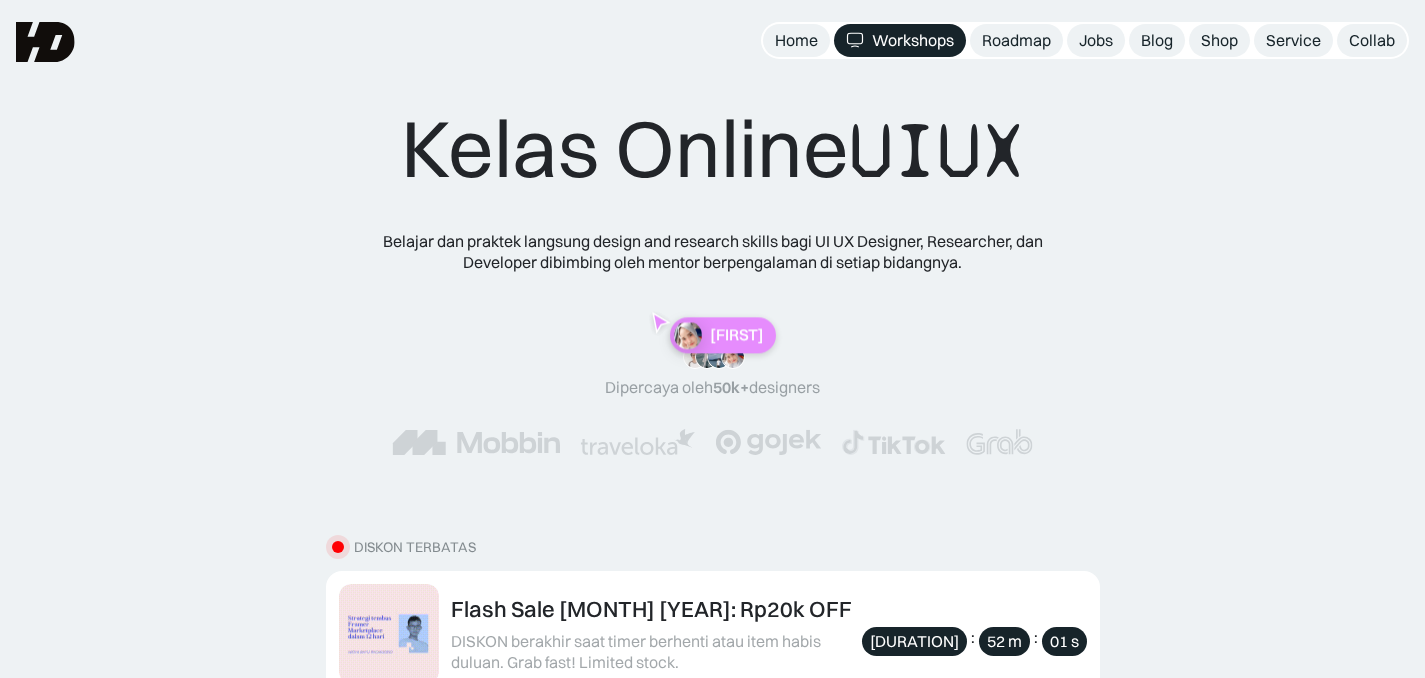 click on "Kelas Online  UIUX" at bounding box center (713, 149) 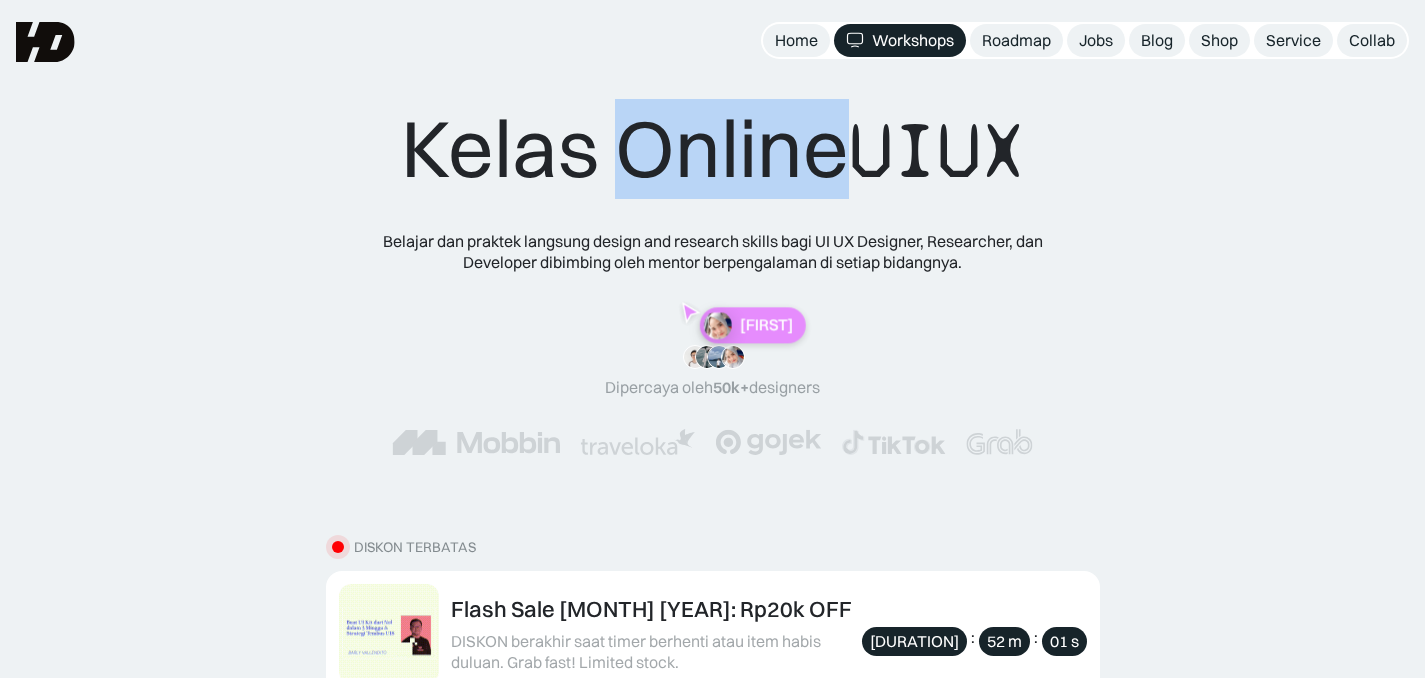 click on "Kelas Online  UIUX" at bounding box center [713, 149] 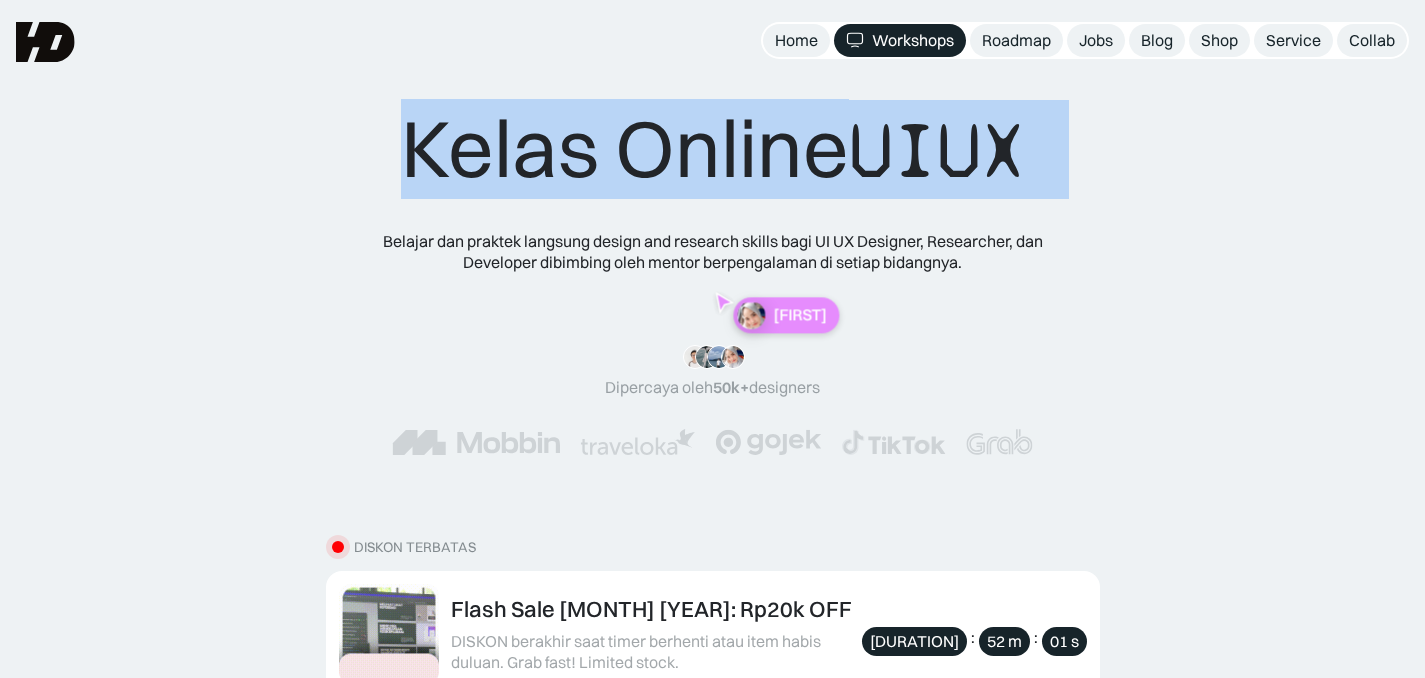 click on "Kelas Online  UIUX" at bounding box center (713, 149) 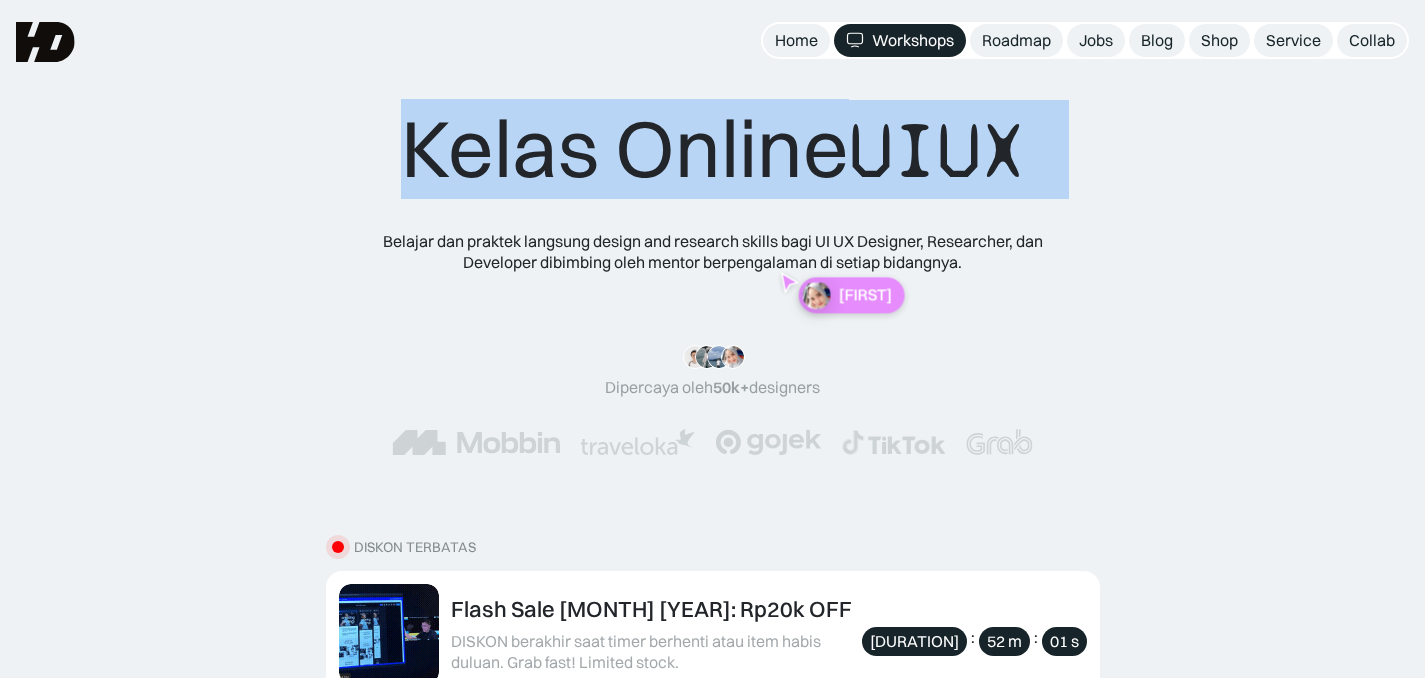 click on "Kelas Online  UIUX" at bounding box center [713, 149] 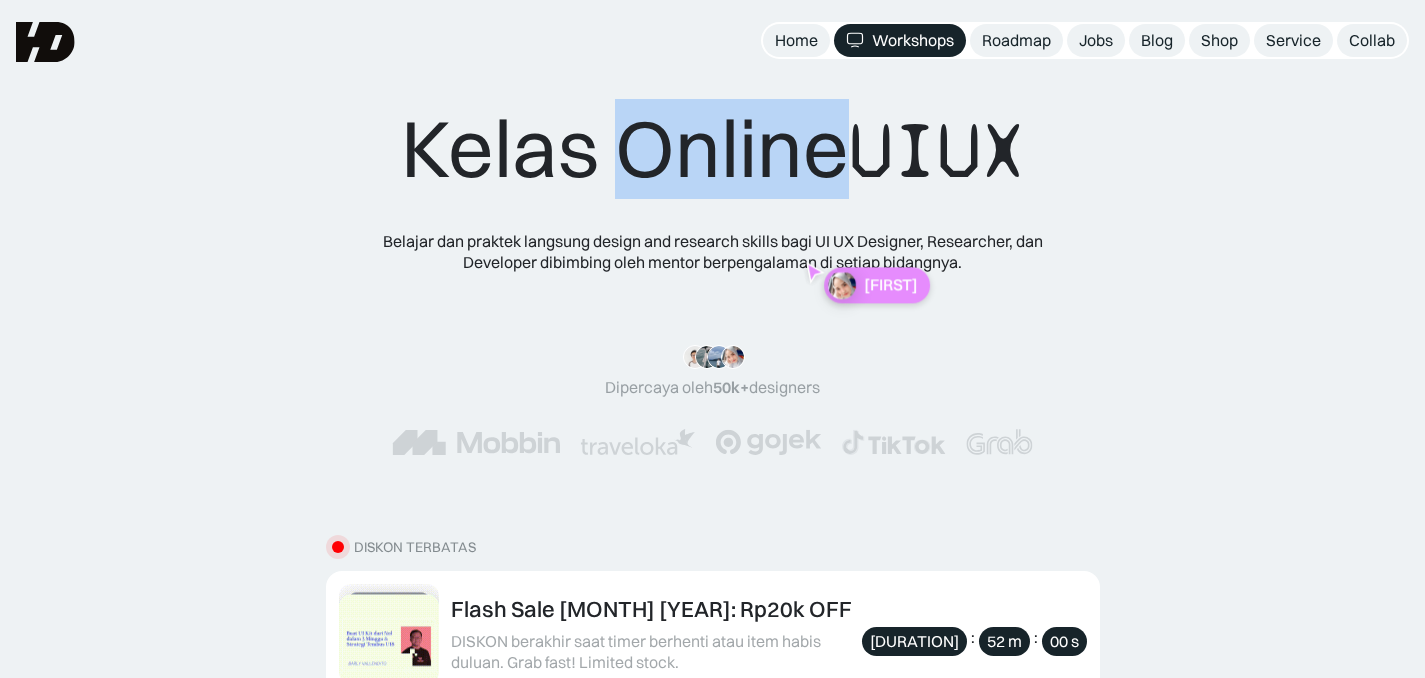 click on "Kelas Online  UIUX" at bounding box center (713, 149) 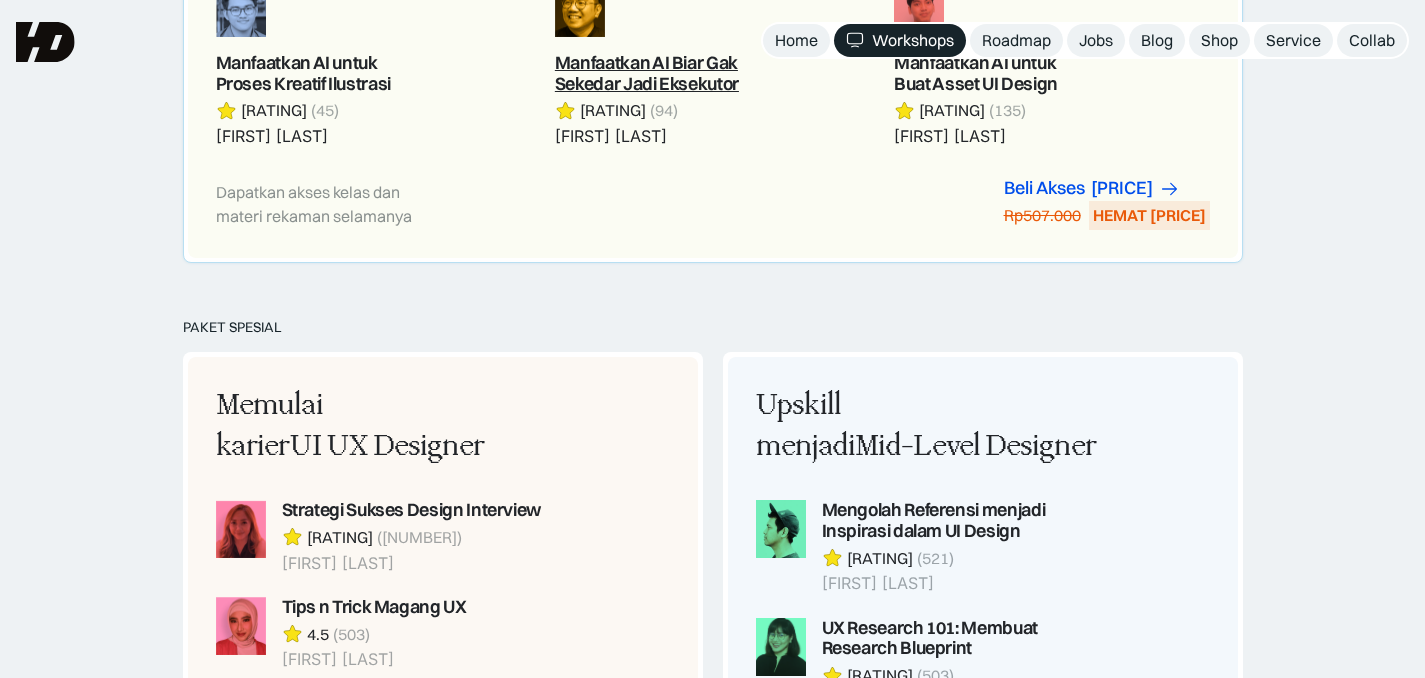 scroll, scrollTop: 0, scrollLeft: 0, axis: both 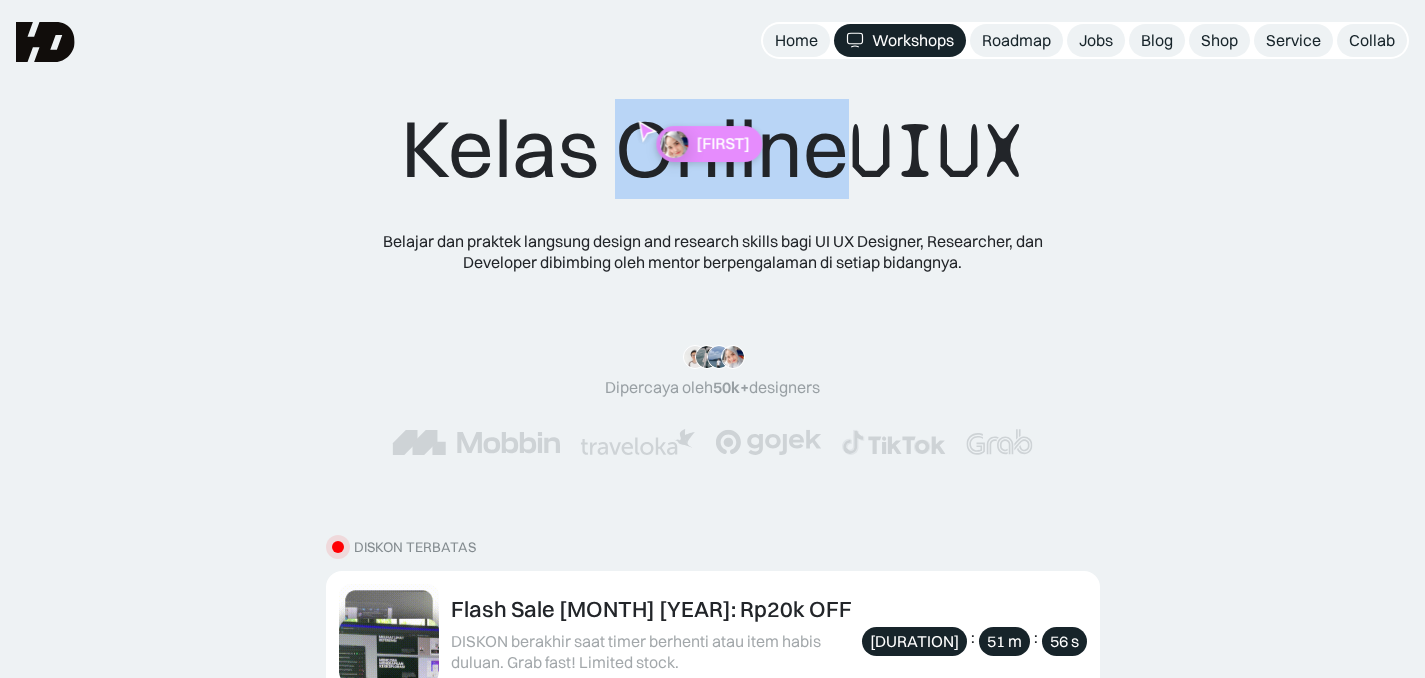 click on "Kelas Online  UIUX" at bounding box center (713, 149) 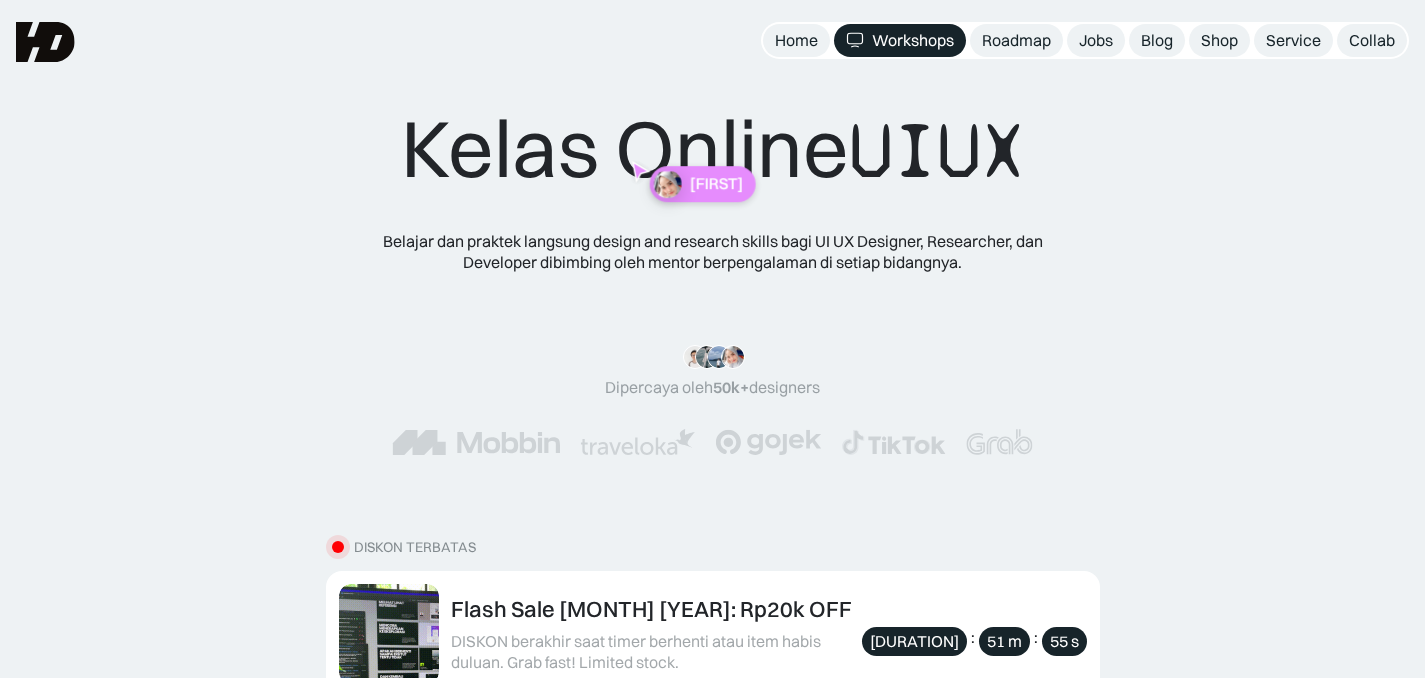 click on "Kelas Online  UIUX" at bounding box center (713, 149) 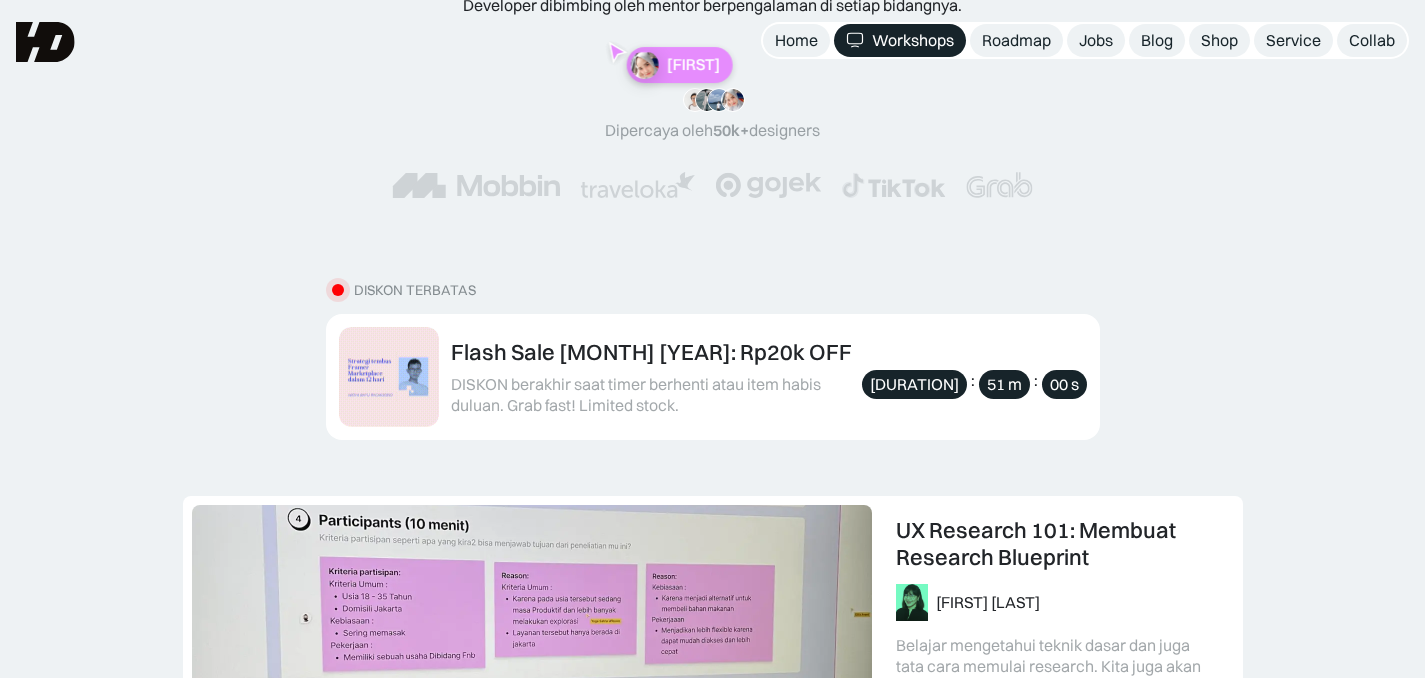 scroll, scrollTop: 0, scrollLeft: 0, axis: both 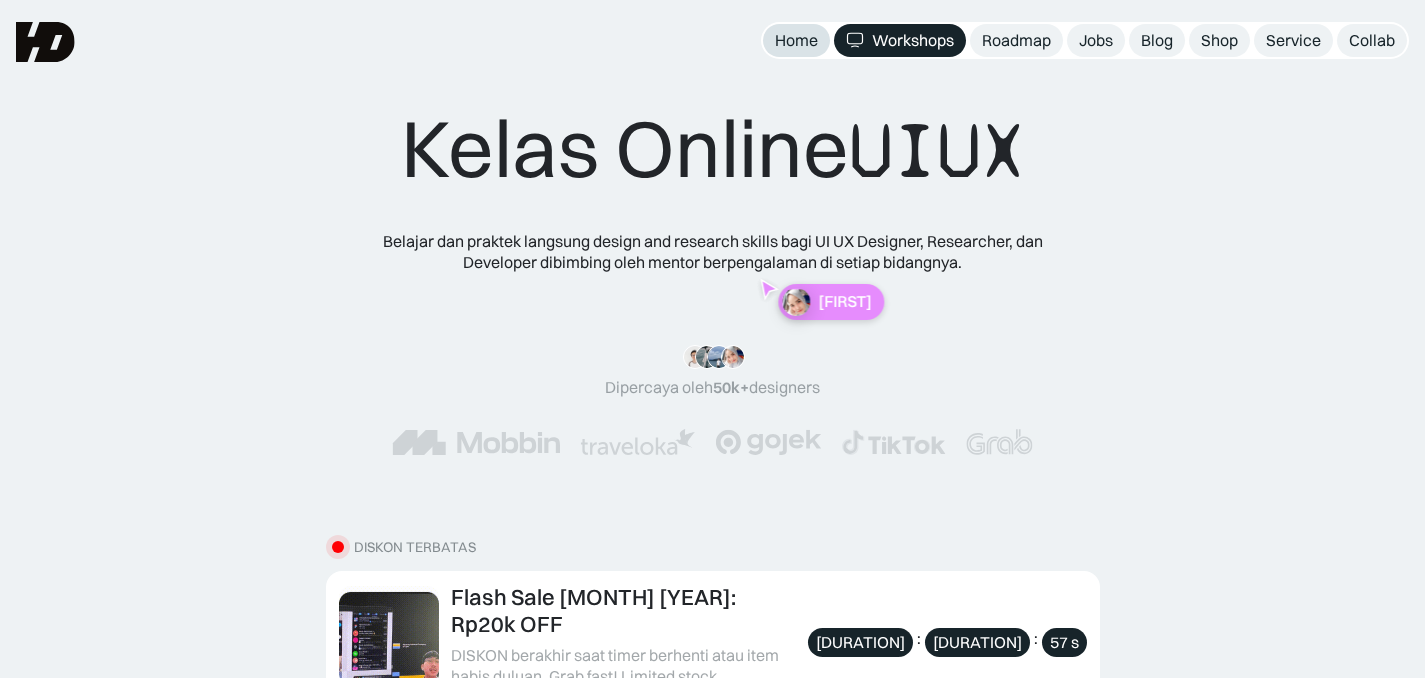 click on "Home" at bounding box center [796, 40] 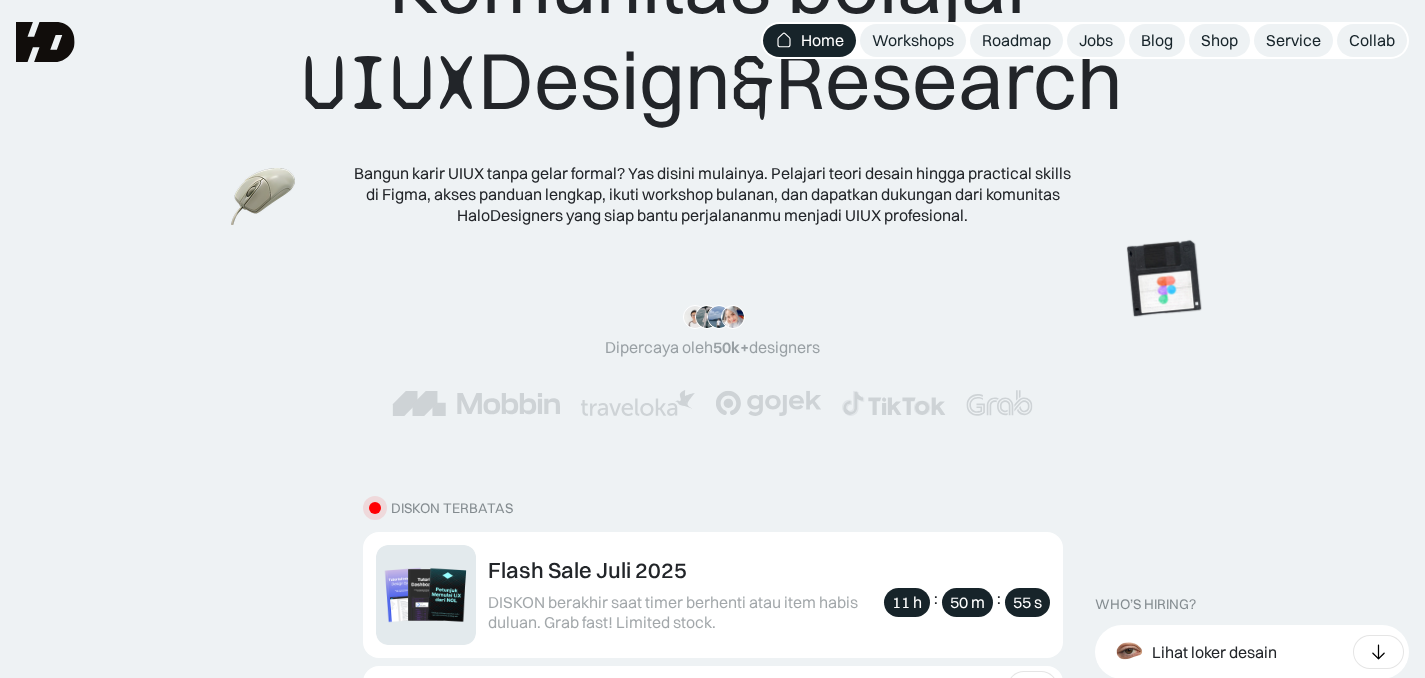 scroll, scrollTop: 0, scrollLeft: 0, axis: both 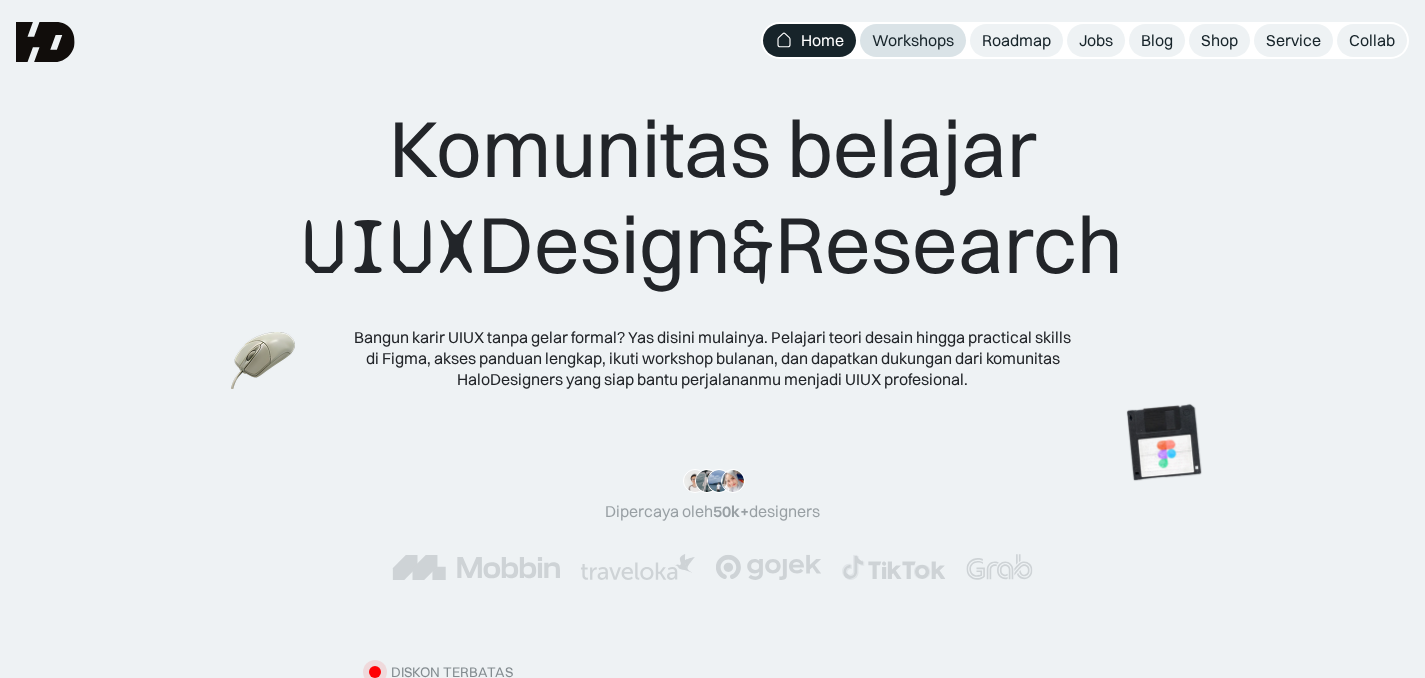 click on "Workshops" at bounding box center (913, 40) 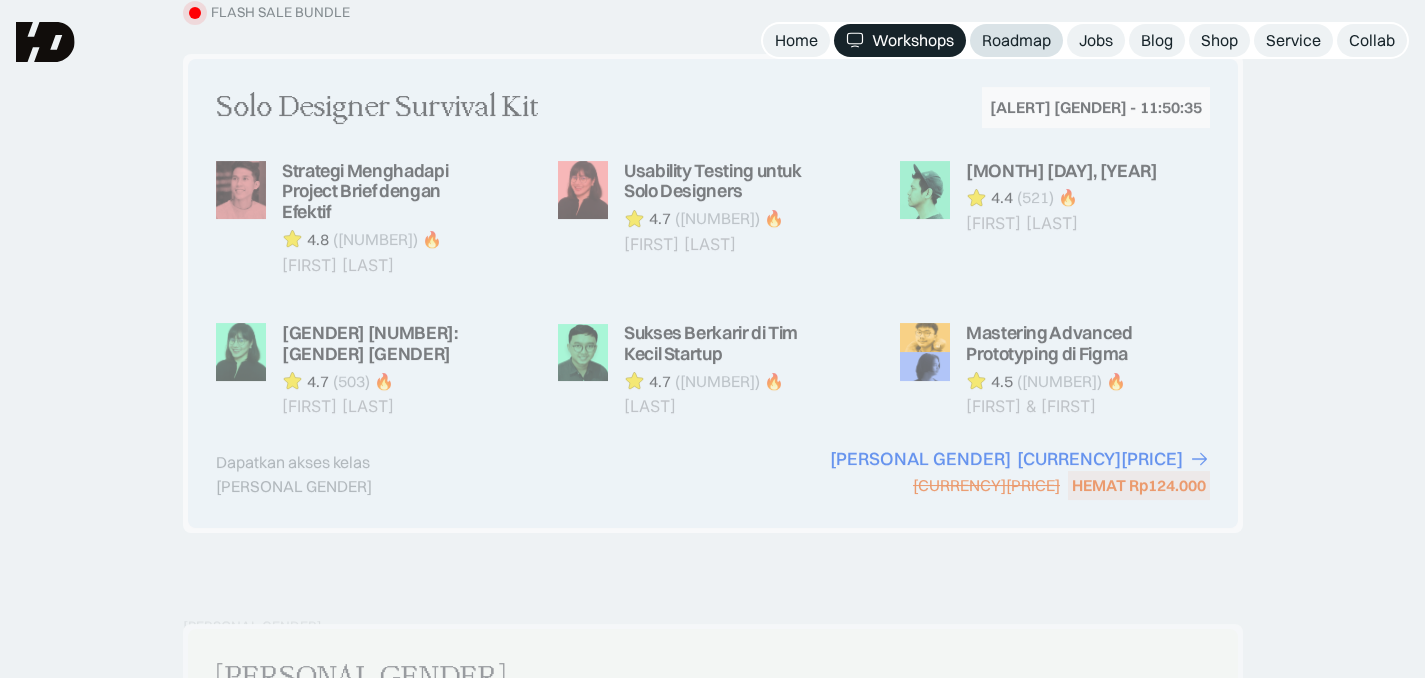 scroll, scrollTop: 683, scrollLeft: 0, axis: vertical 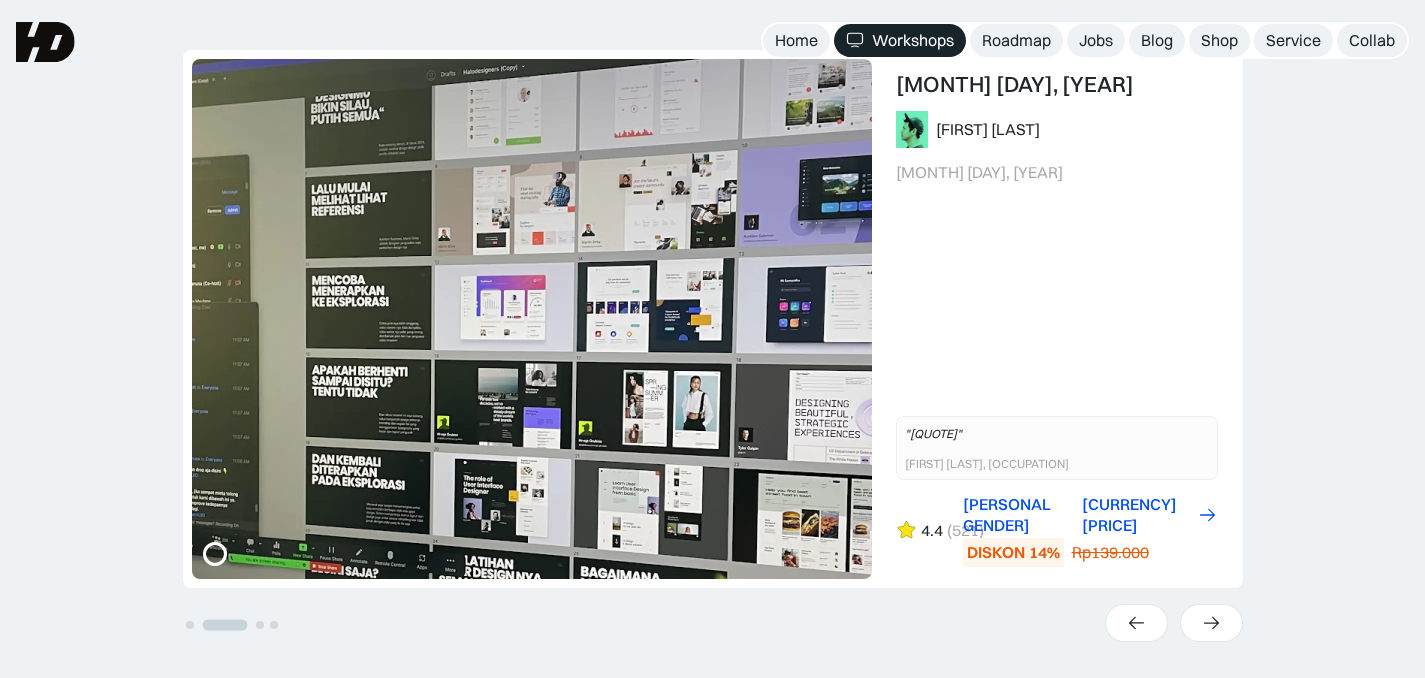 click on "Workshops" at bounding box center (913, 40) 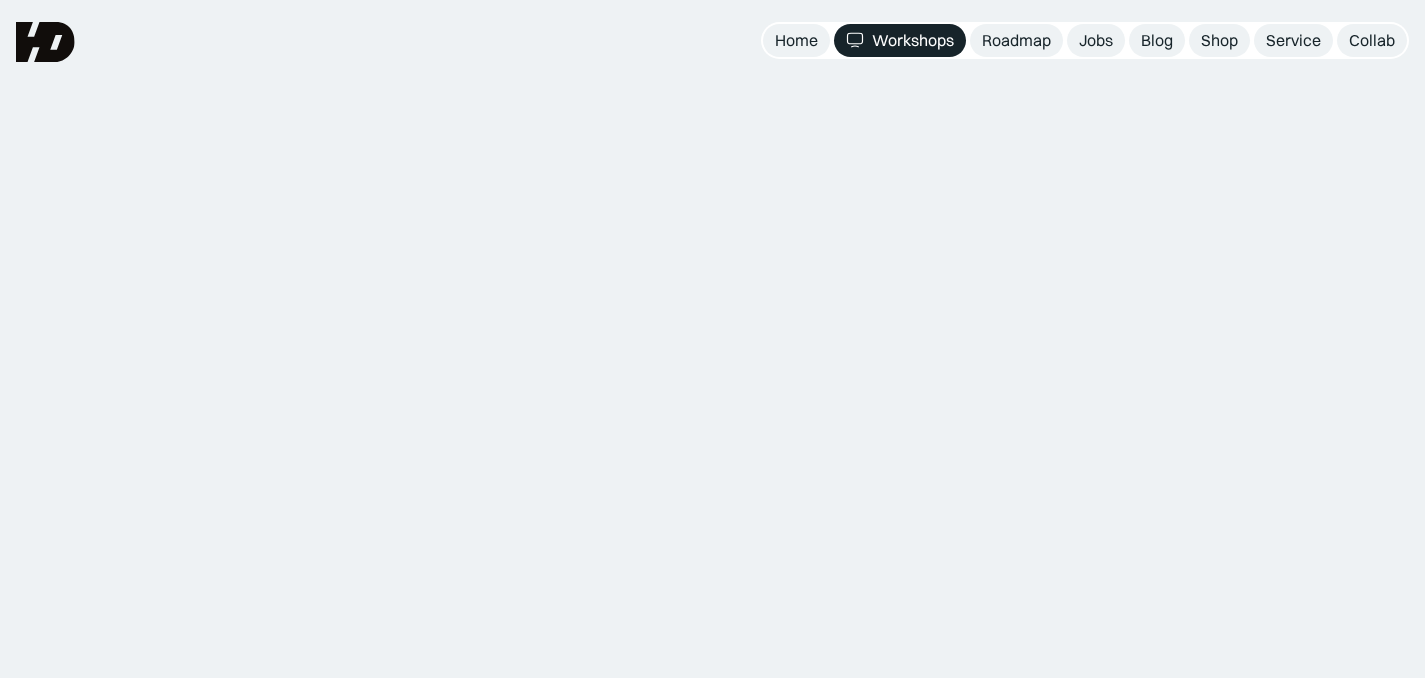 scroll, scrollTop: 0, scrollLeft: 0, axis: both 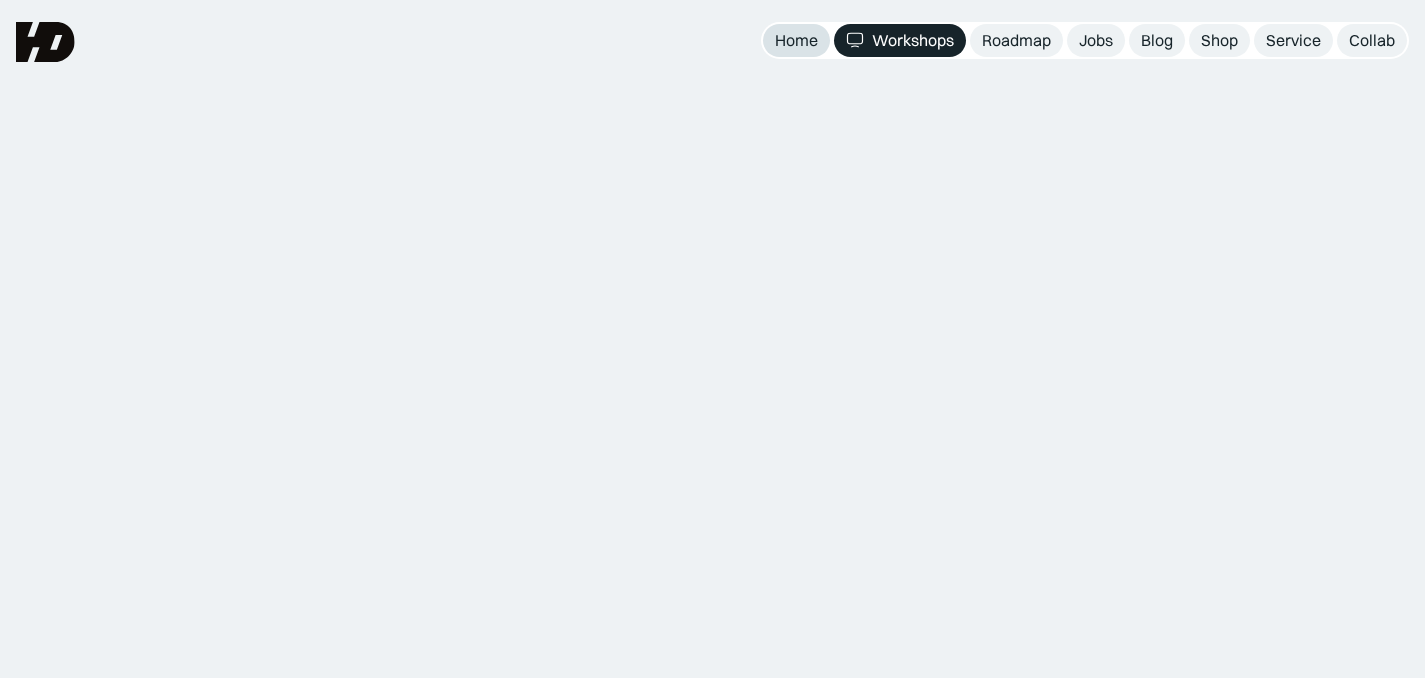 click on "Home" at bounding box center (796, 40) 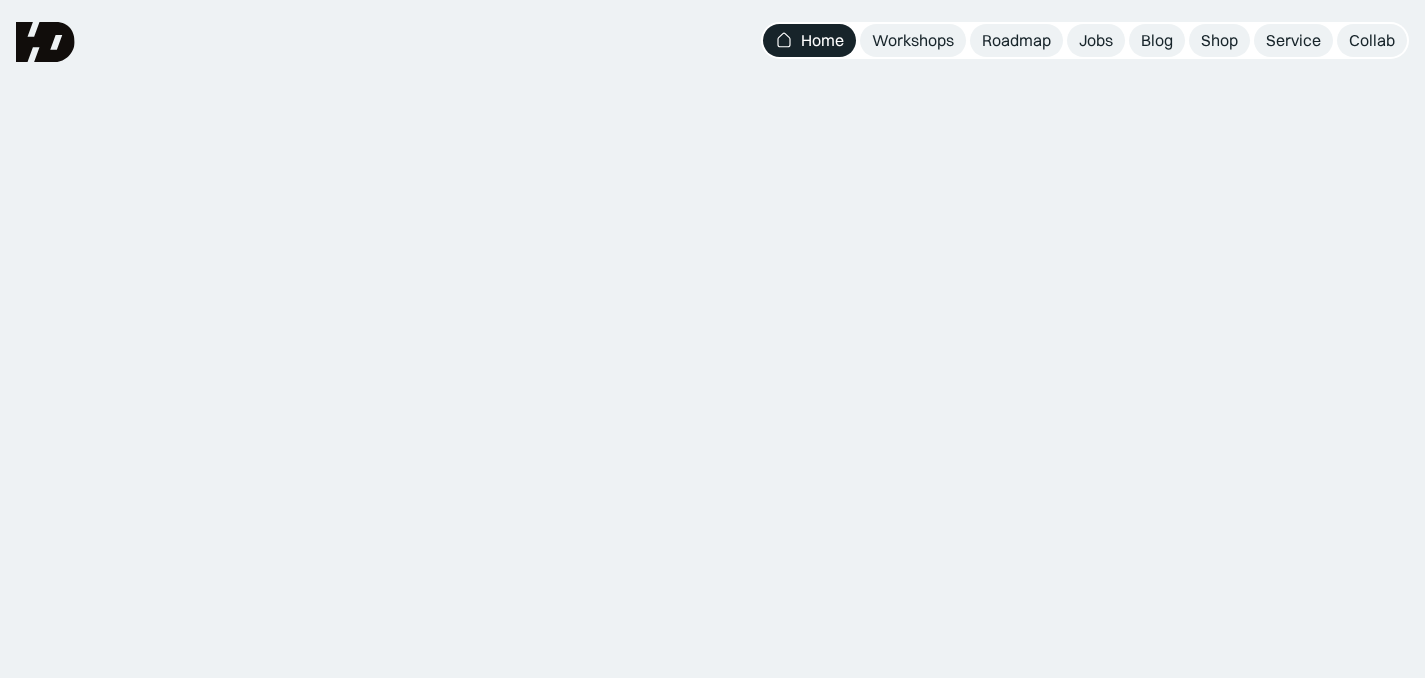 scroll, scrollTop: 0, scrollLeft: 0, axis: both 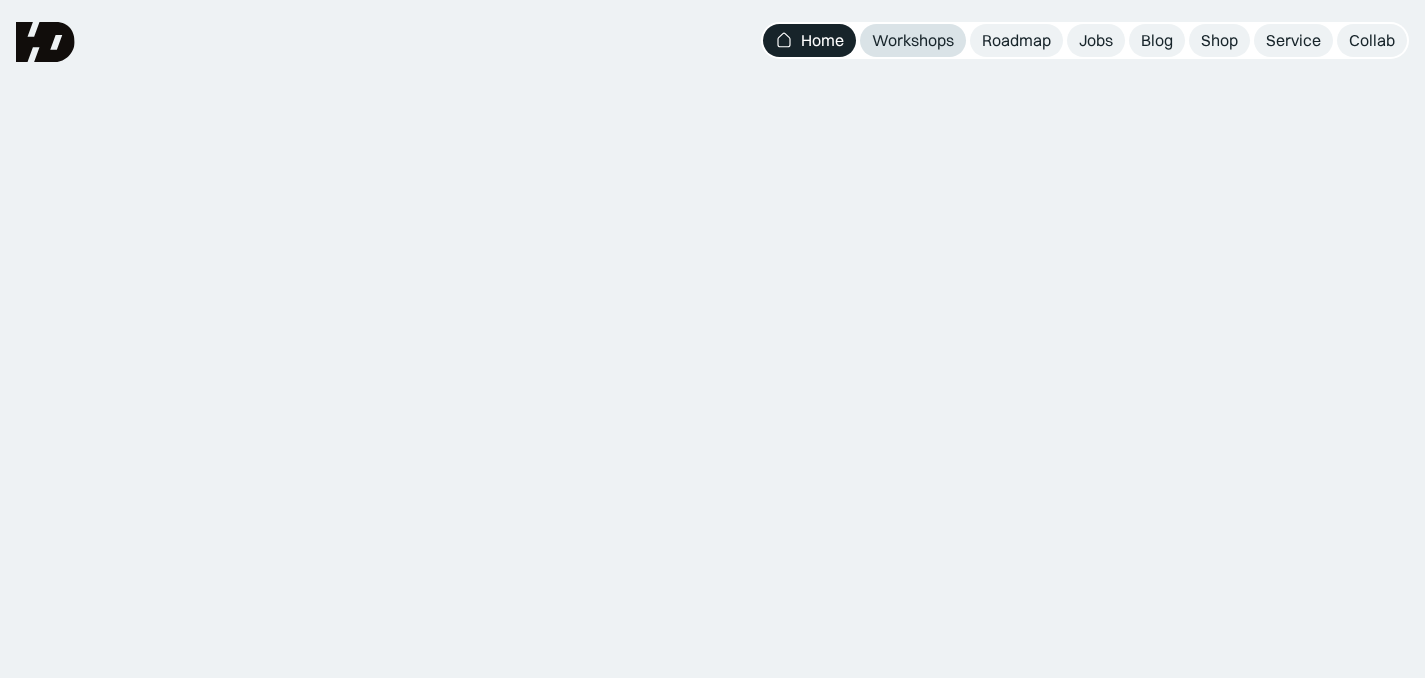 drag, startPoint x: 0, startPoint y: 0, endPoint x: 874, endPoint y: 46, distance: 875.2097 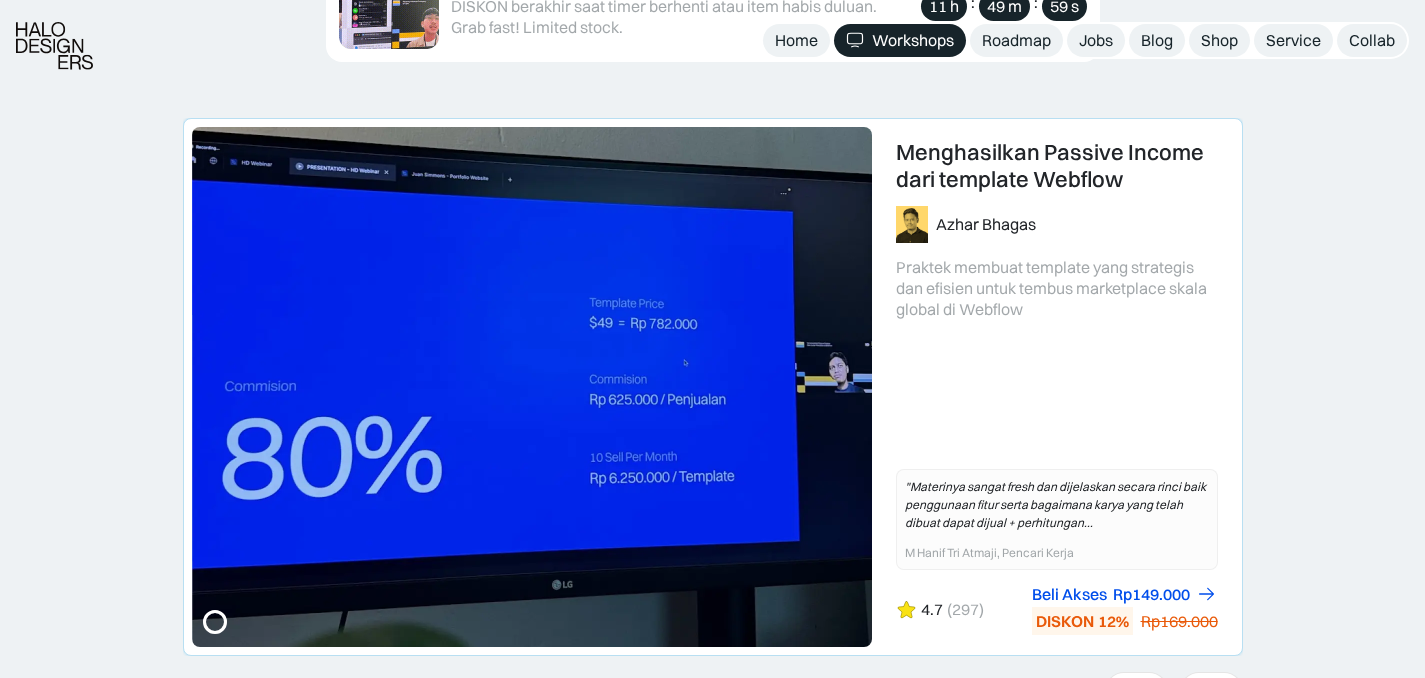 scroll, scrollTop: 916, scrollLeft: 0, axis: vertical 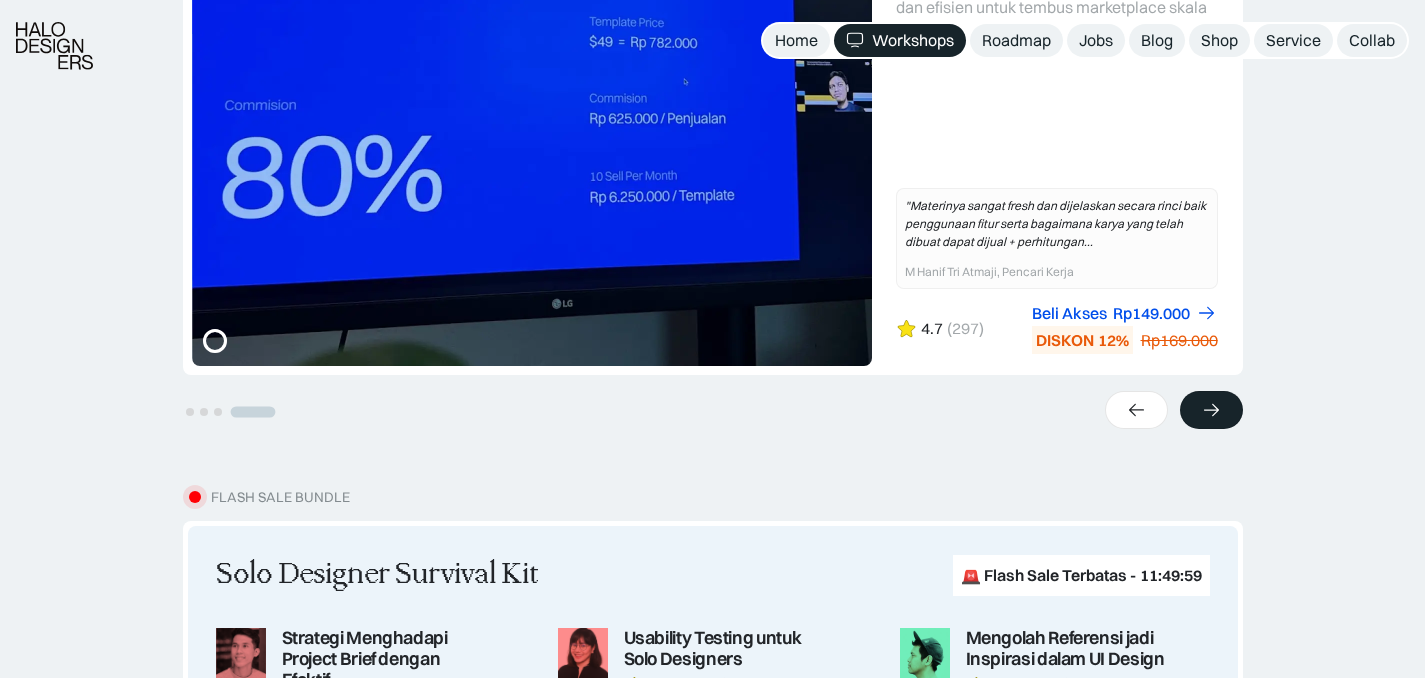 click at bounding box center (1211, 410) 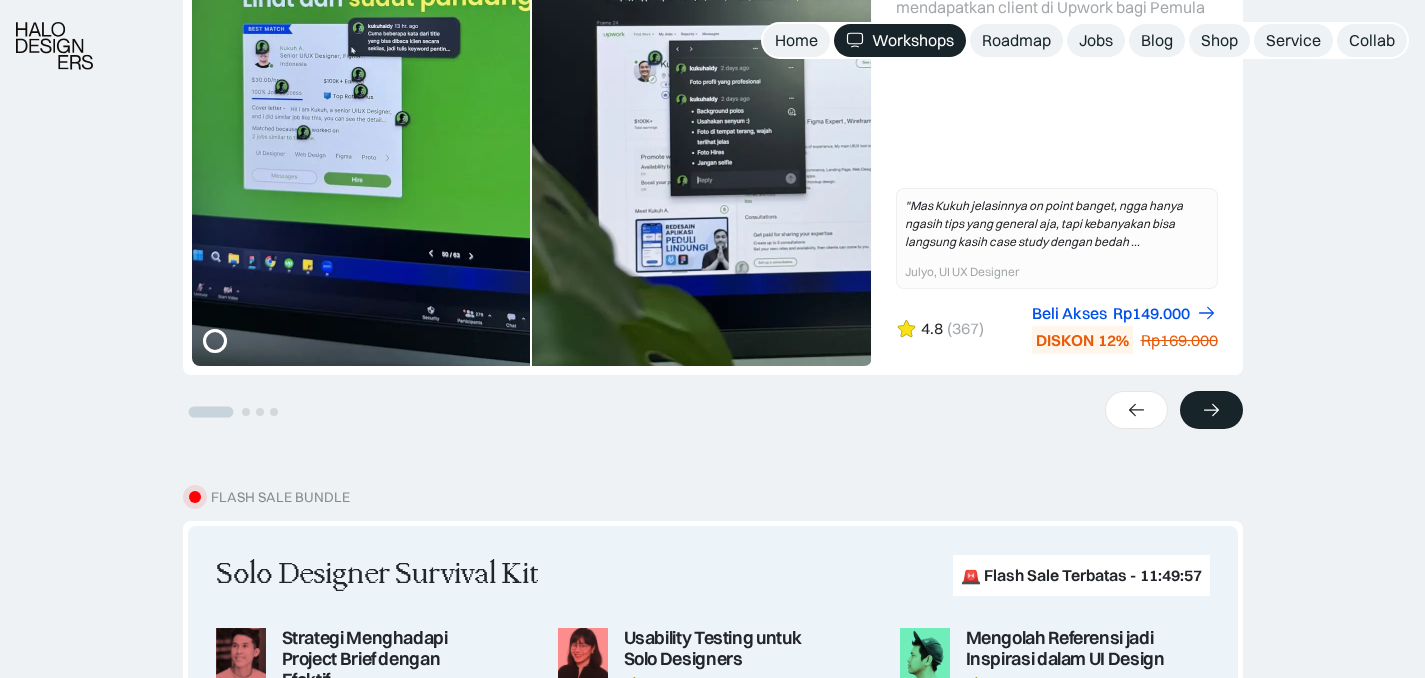 click at bounding box center [1211, 410] 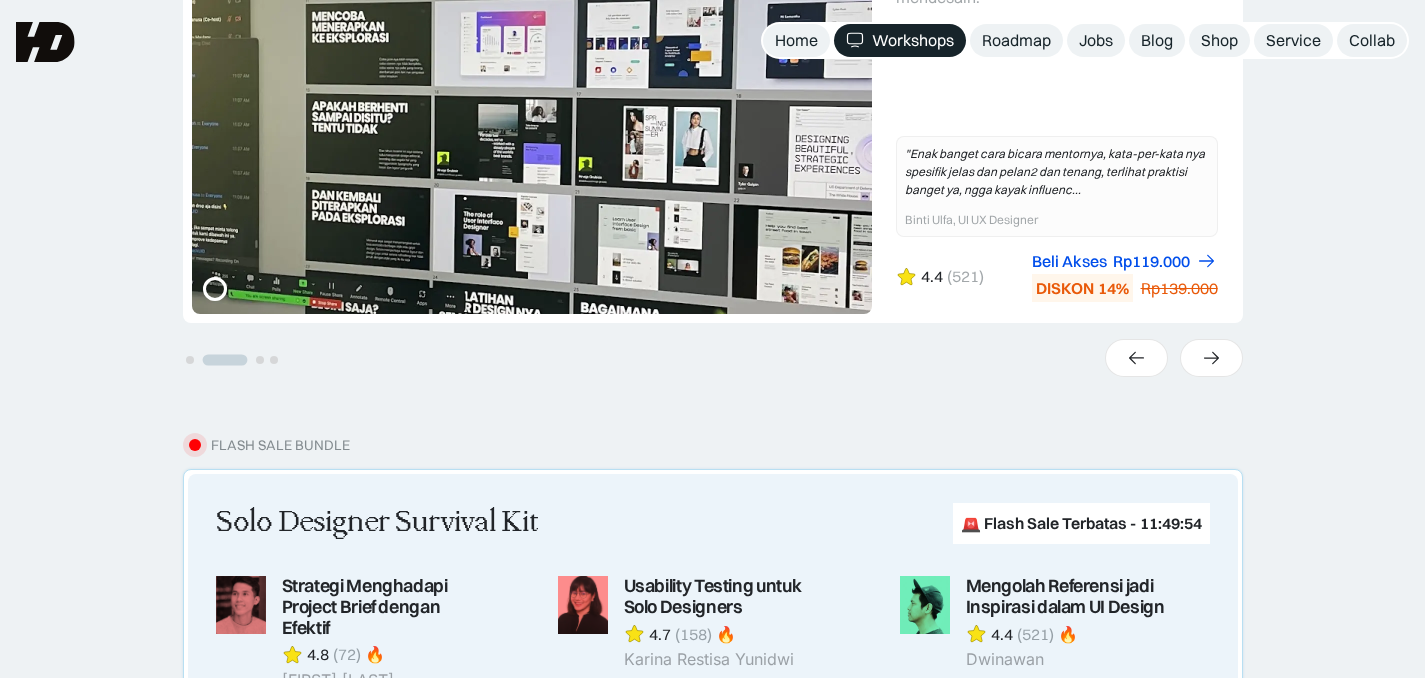 scroll, scrollTop: 939, scrollLeft: 0, axis: vertical 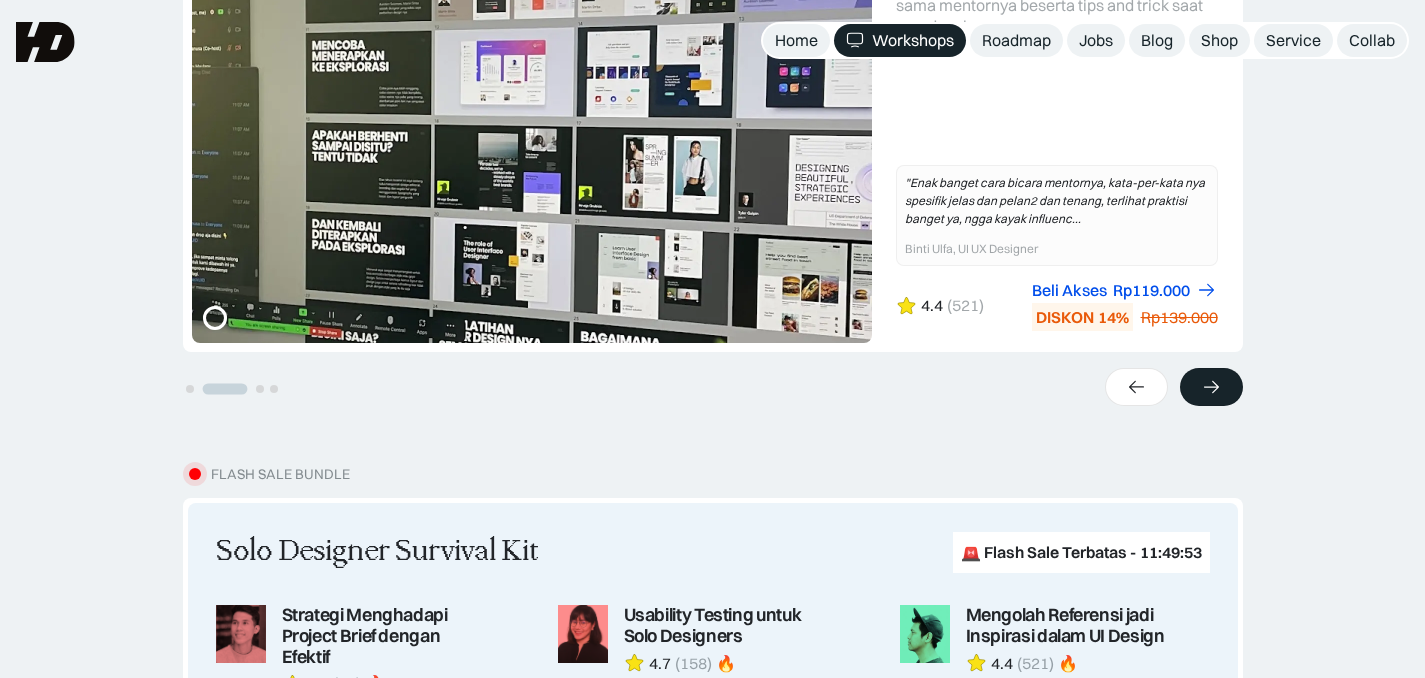 click at bounding box center (1211, 387) 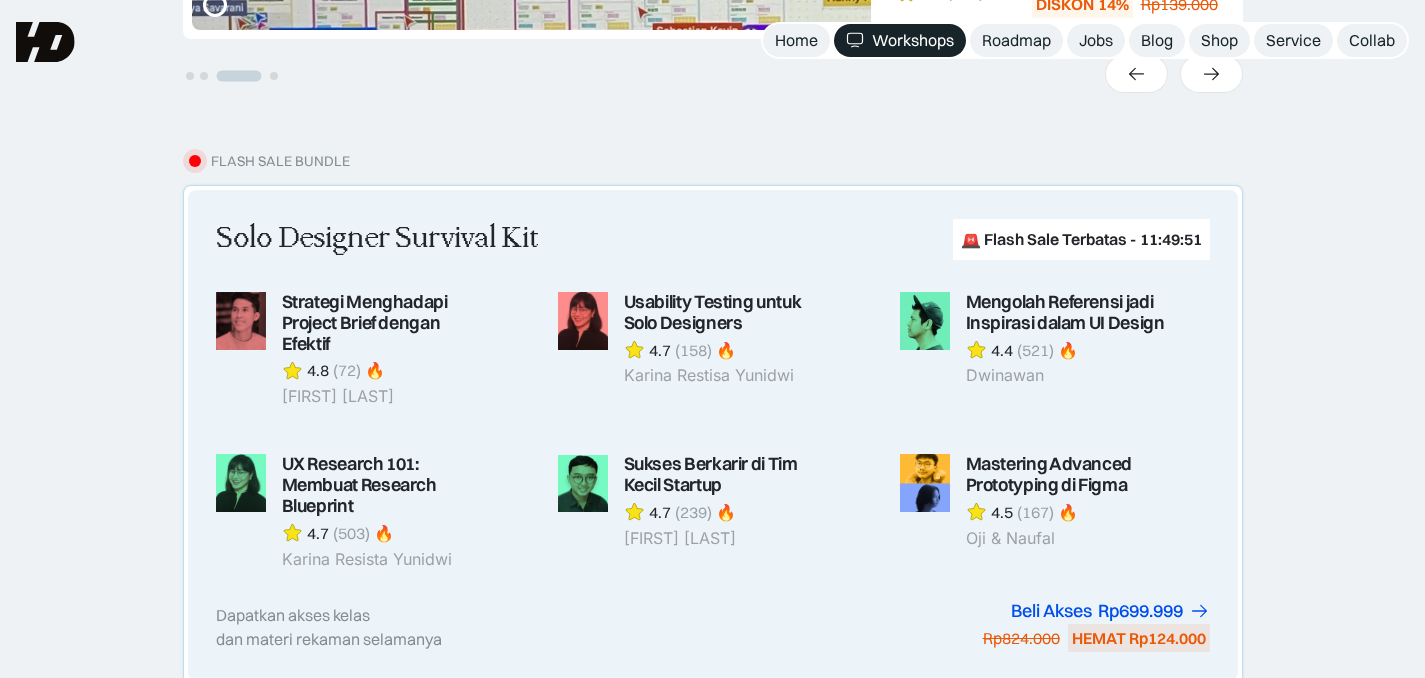 scroll, scrollTop: 1191, scrollLeft: 0, axis: vertical 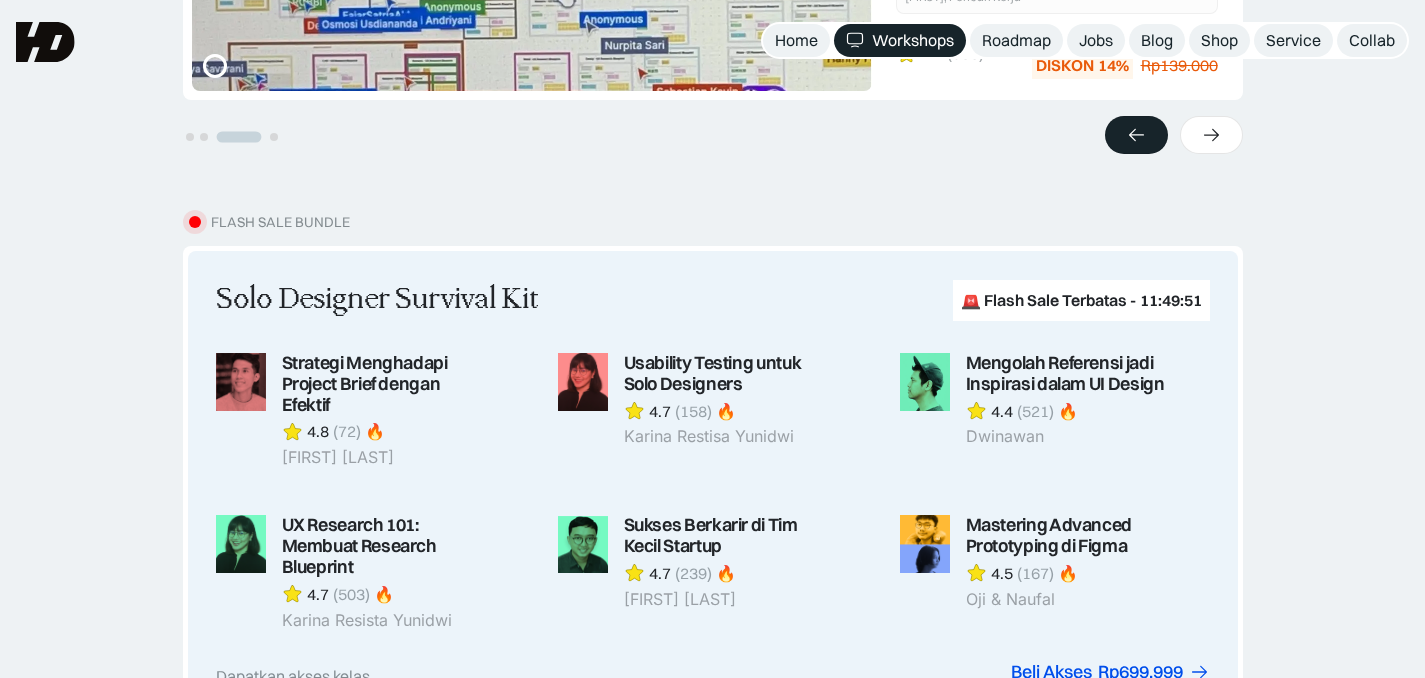 click at bounding box center (1136, 135) 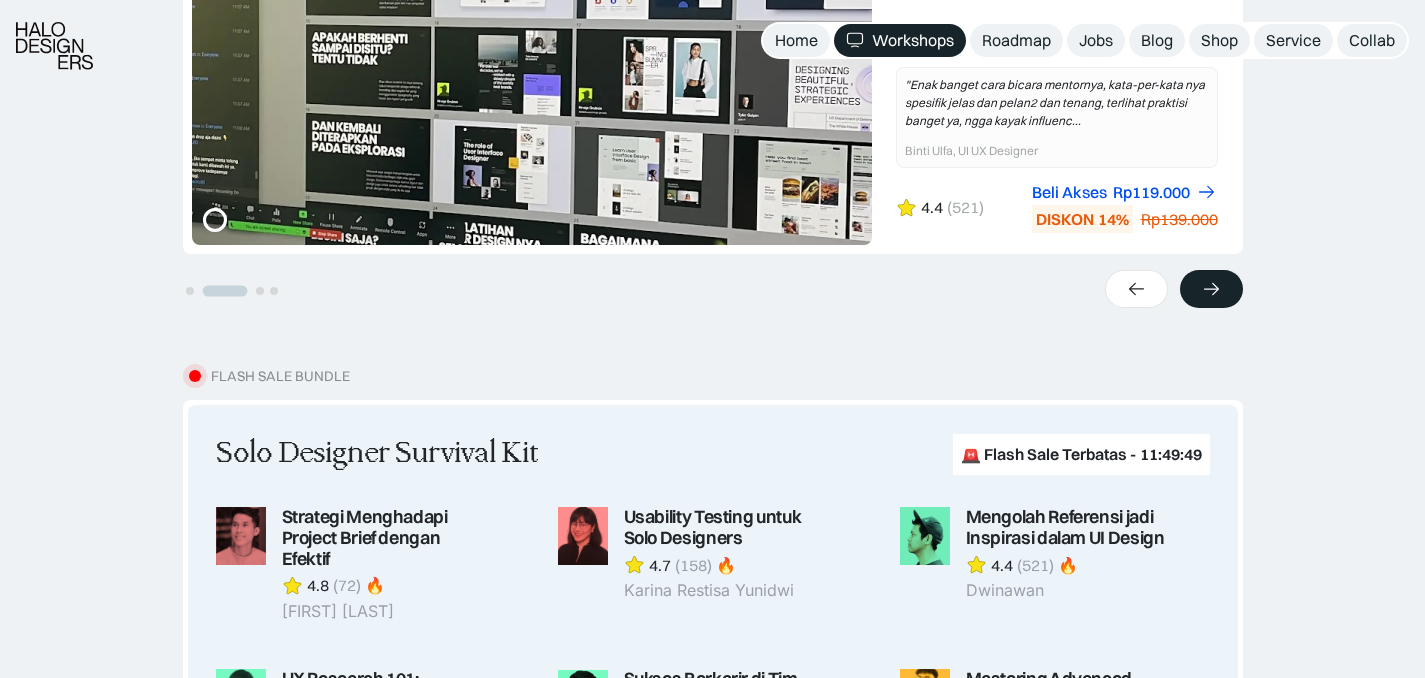 click at bounding box center [1211, 289] 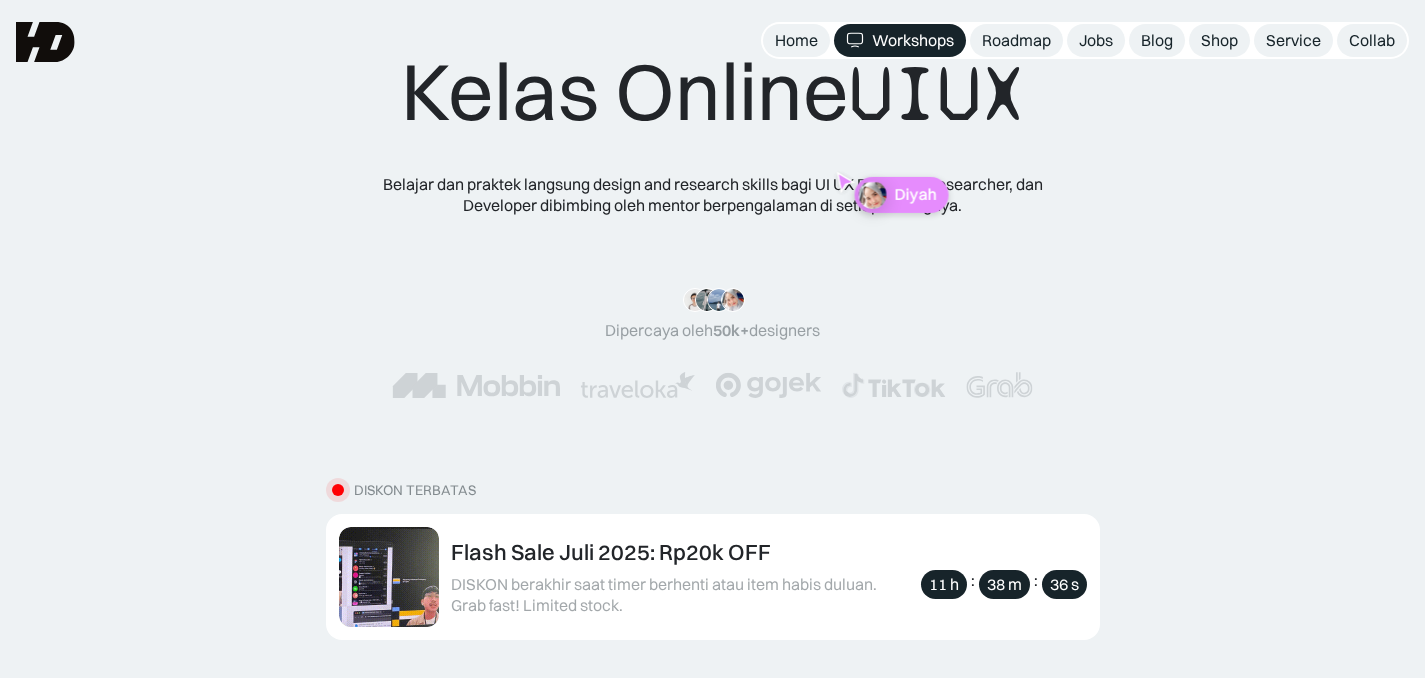 scroll, scrollTop: 0, scrollLeft: 0, axis: both 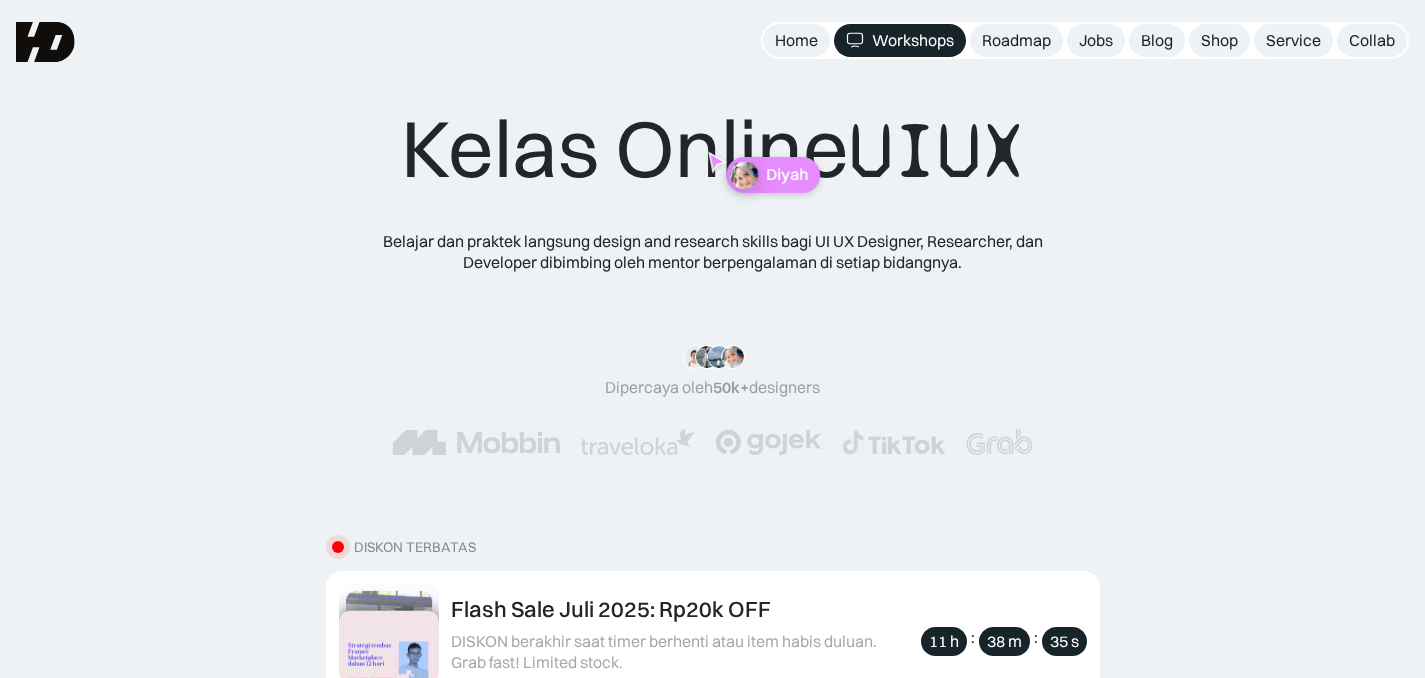 click on ""Materinya keren banget! Mulai dari research plan dan dibahas dengan komprehensif, bisa nih mulai belajar ux research yang lebih mendalam. Pokoknya makasih banyak buat kak karin, kak wasil, dan seluruh tim HaloDesigners!" M Fadli, Pencari Kerja  (UX Research 101: Membuat Research Blueprint) "Mas Kukuh jelasinnya on point banget, langsung kasih case study dengan bedah upworknya sendiri dan contoh2 proposal yang pernah disubmit, overall mantep banget buat aku yg udah sering freelance dan pengen coba start di upwork untuk get connect to more client" Julyo, UI UX Designer  (Mulai Freelance & Dapetin Client di Upwork) "Overall udah ringan bangett kemasan materinya, workshopnyaa juga seru abiss, terus sisi QnAnya disambi pas workshop session jadi kaya bisa fokuss cobaain exercise sambil dengerinn pertanyaan dan jawaban jawaban yg insightful." Tiara, Product Designer  (Membuat Ilustrasi UI langsung di Figma)
Dipercaya oleh  50k+  designers" at bounding box center (713, 400) 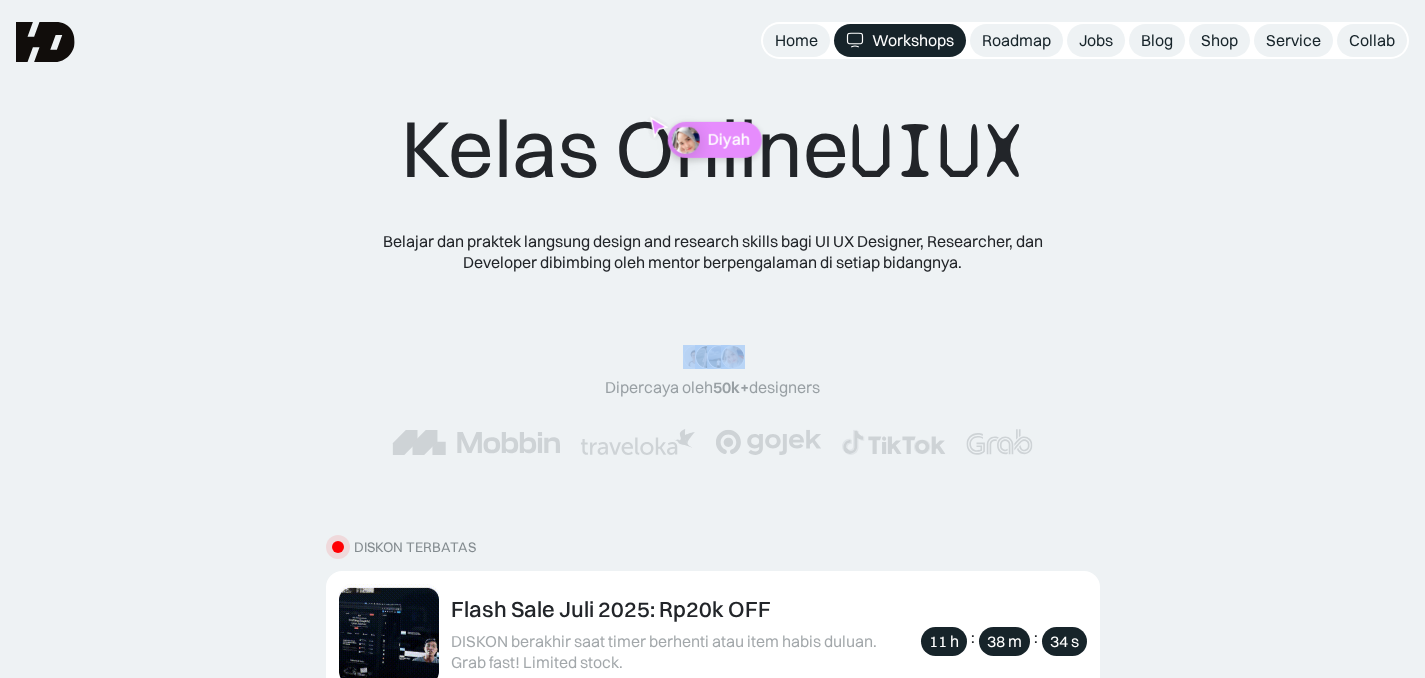 drag, startPoint x: 809, startPoint y: 312, endPoint x: 671, endPoint y: 319, distance: 138.17743 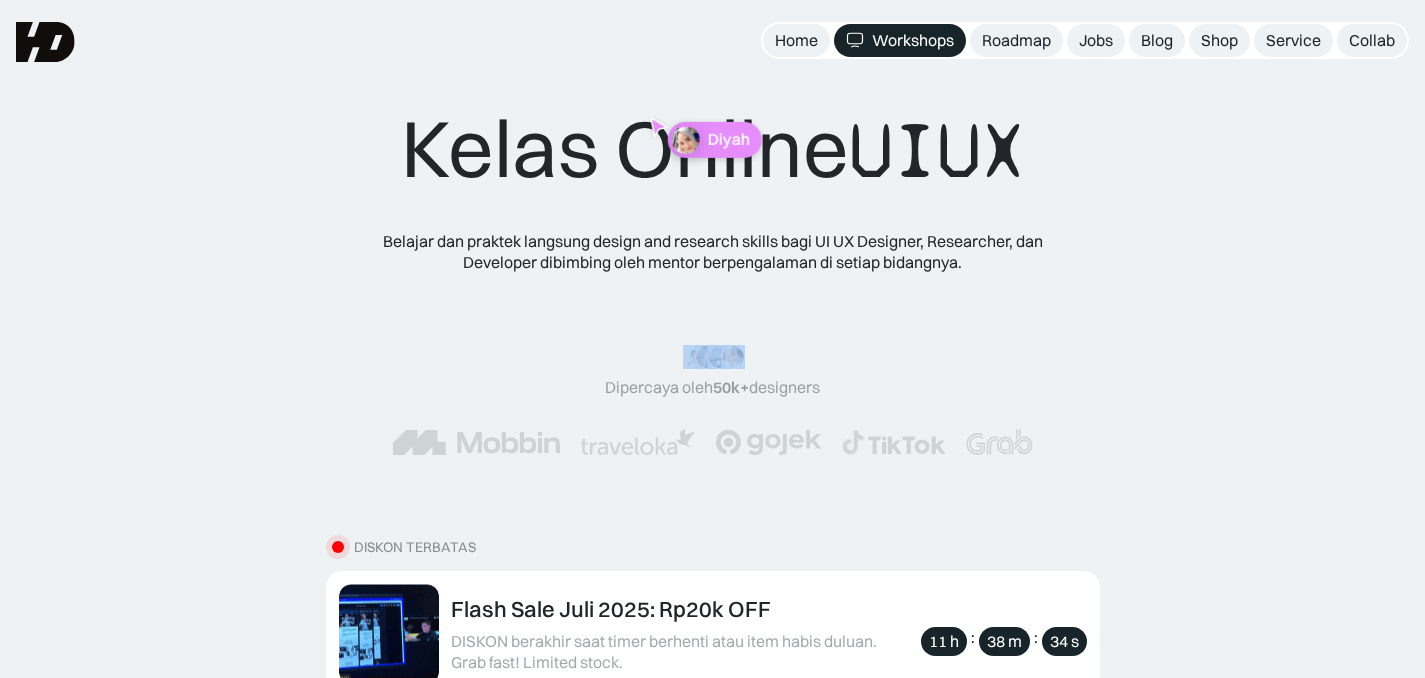 click on ""Materinya keren banget! Mulai dari research plan dan dibahas dengan komprehensif, bisa nih mulai belajar ux research yang lebih mendalam. Pokoknya makasih banyak buat kak karin, kak wasil, dan seluruh tim HaloDesigners!" M Fadli, Pencari Kerja  (UX Research 101: Membuat Research Blueprint) "Mas Kukuh jelasinnya on point banget, langsung kasih case study dengan bedah upworknya sendiri dan contoh2 proposal yang pernah disubmit, overall mantep banget buat aku yg udah sering freelance dan pengen coba start di upwork untuk get connect to more client" Julyo, UI UX Designer  (Mulai Freelance & Dapetin Client di Upwork) "Overall udah ringan bangett kemasan materinya, workshopnyaa juga seru abiss, terus sisi QnAnya disambi pas workshop session jadi kaya bisa fokuss cobaain exercise sambil dengerinn pertanyaan dan jawaban jawaban yg insightful." Tiara, Product Designer  (Membuat Ilustrasi UI langsung di Figma)
Dipercaya oleh  50k+  designers" at bounding box center (713, 400) 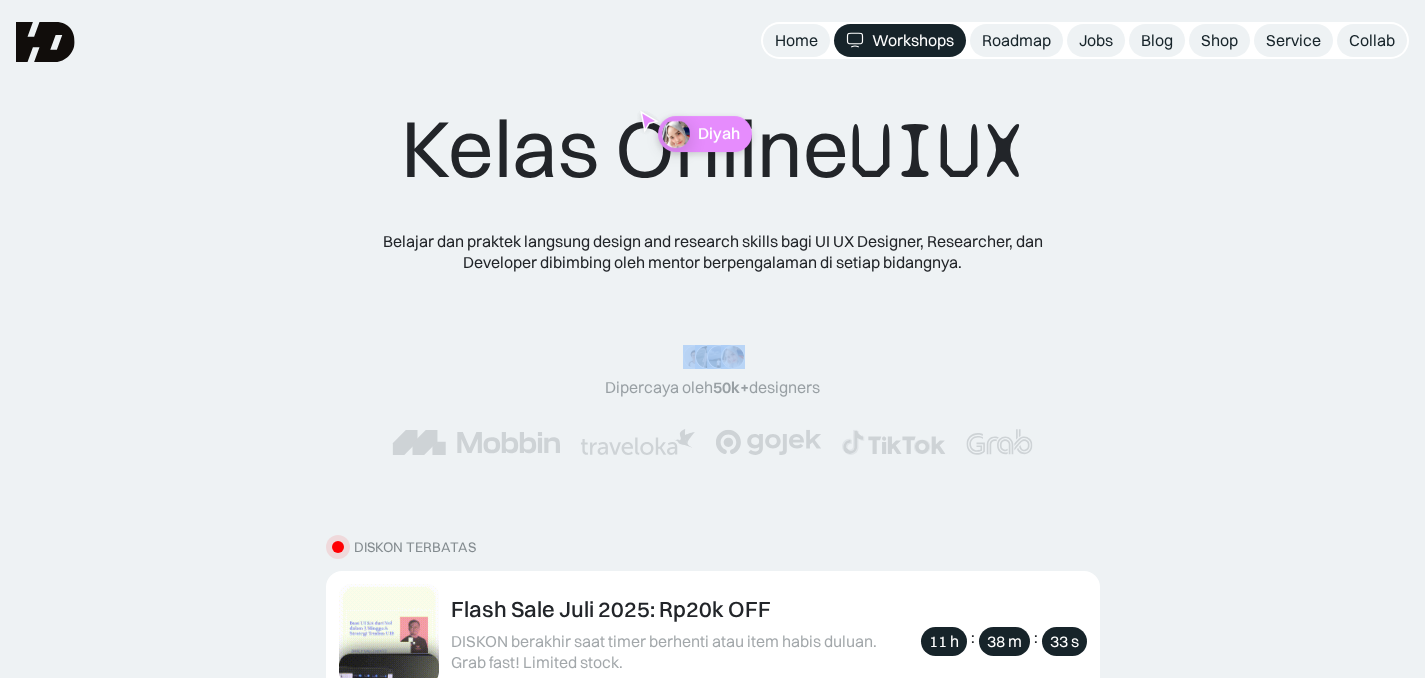 click on ""Materinya keren banget! Mulai dari research plan dan dibahas dengan komprehensif, bisa nih mulai belajar ux research yang lebih mendalam. Pokoknya makasih banyak buat kak karin, kak wasil, dan seluruh tim HaloDesigners!" M Fadli, Pencari Kerja  (UX Research 101: Membuat Research Blueprint) "Mas Kukuh jelasinnya on point banget, langsung kasih case study dengan bedah upworknya sendiri dan contoh2 proposal yang pernah disubmit, overall mantep banget buat aku yg udah sering freelance dan pengen coba start di upwork untuk get connect to more client" Julyo, UI UX Designer  (Mulai Freelance & Dapetin Client di Upwork) "Overall udah ringan bangett kemasan materinya, workshopnyaa juga seru abiss, terus sisi QnAnya disambi pas workshop session jadi kaya bisa fokuss cobaain exercise sambil dengerinn pertanyaan dan jawaban jawaban yg insightful." Tiara, Product Designer  (Membuat Ilustrasi UI langsung di Figma)
Dipercaya oleh  50k+  designers" at bounding box center [713, 400] 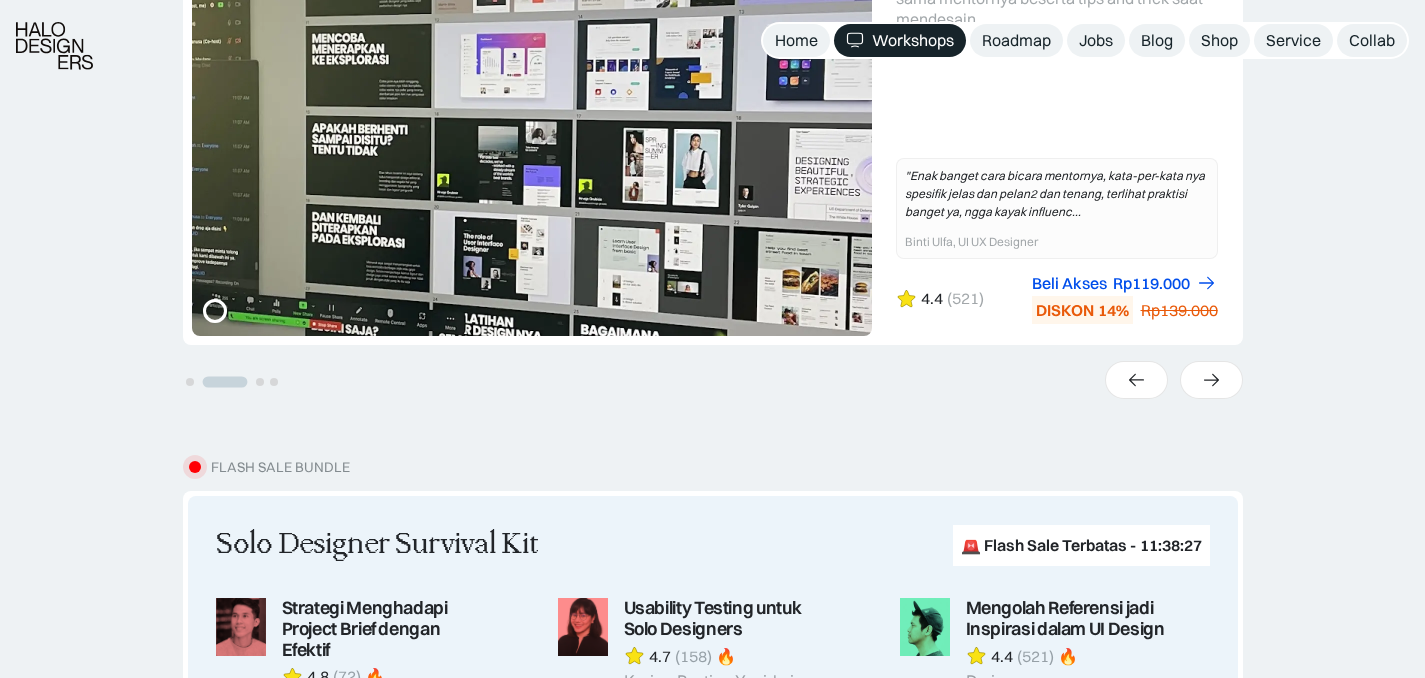 scroll, scrollTop: 2215, scrollLeft: 0, axis: vertical 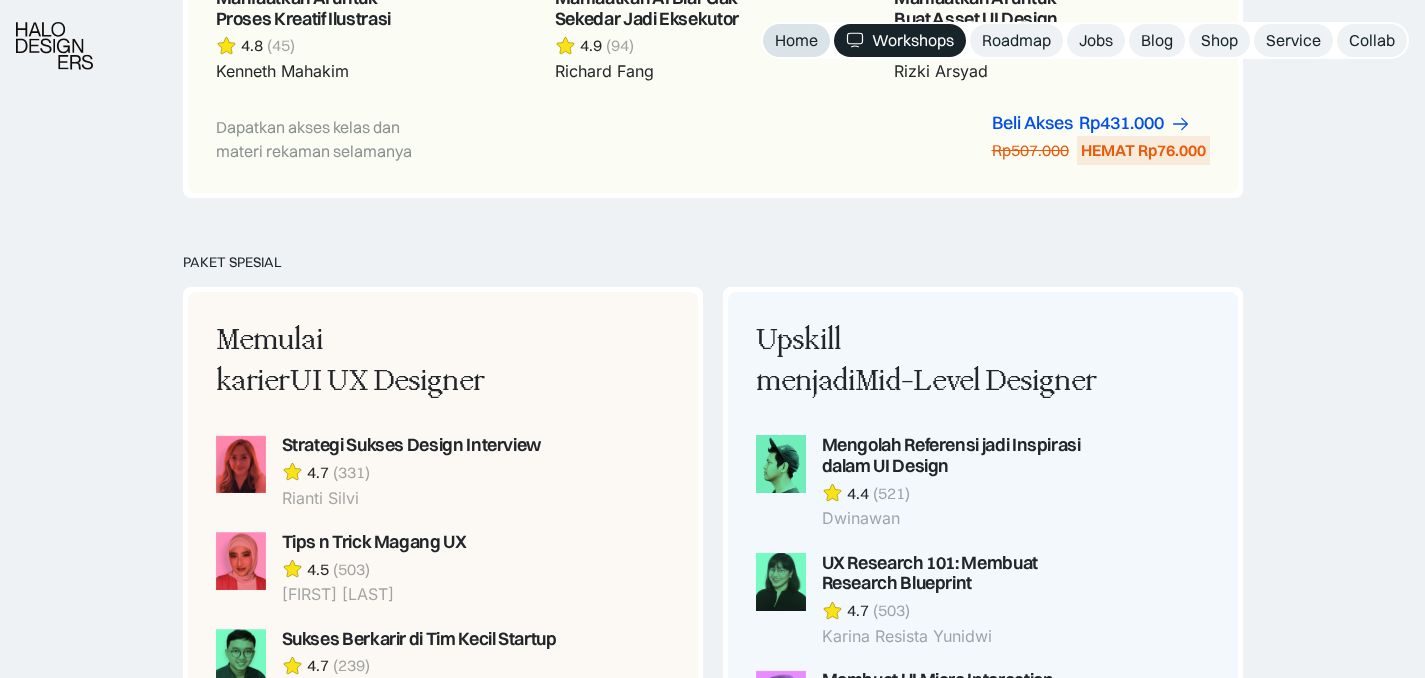 click on "Home" at bounding box center (796, 40) 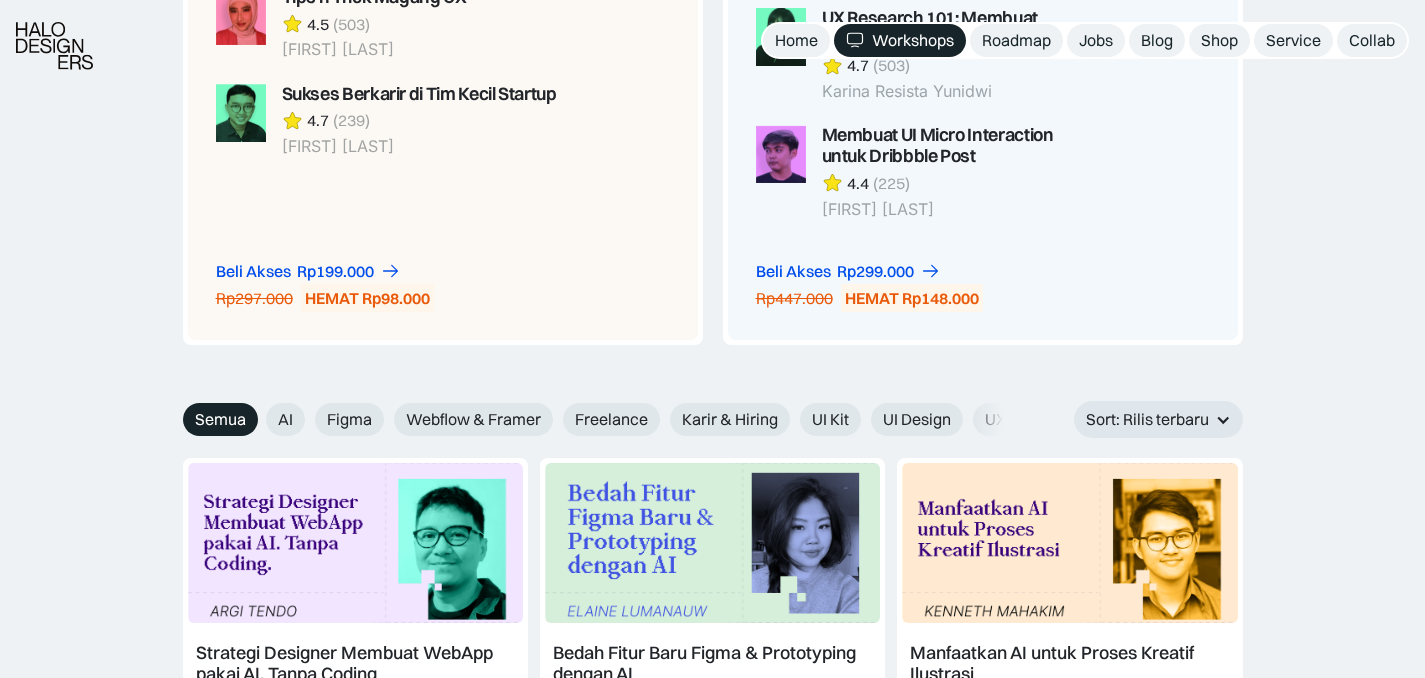 scroll, scrollTop: 2761, scrollLeft: 0, axis: vertical 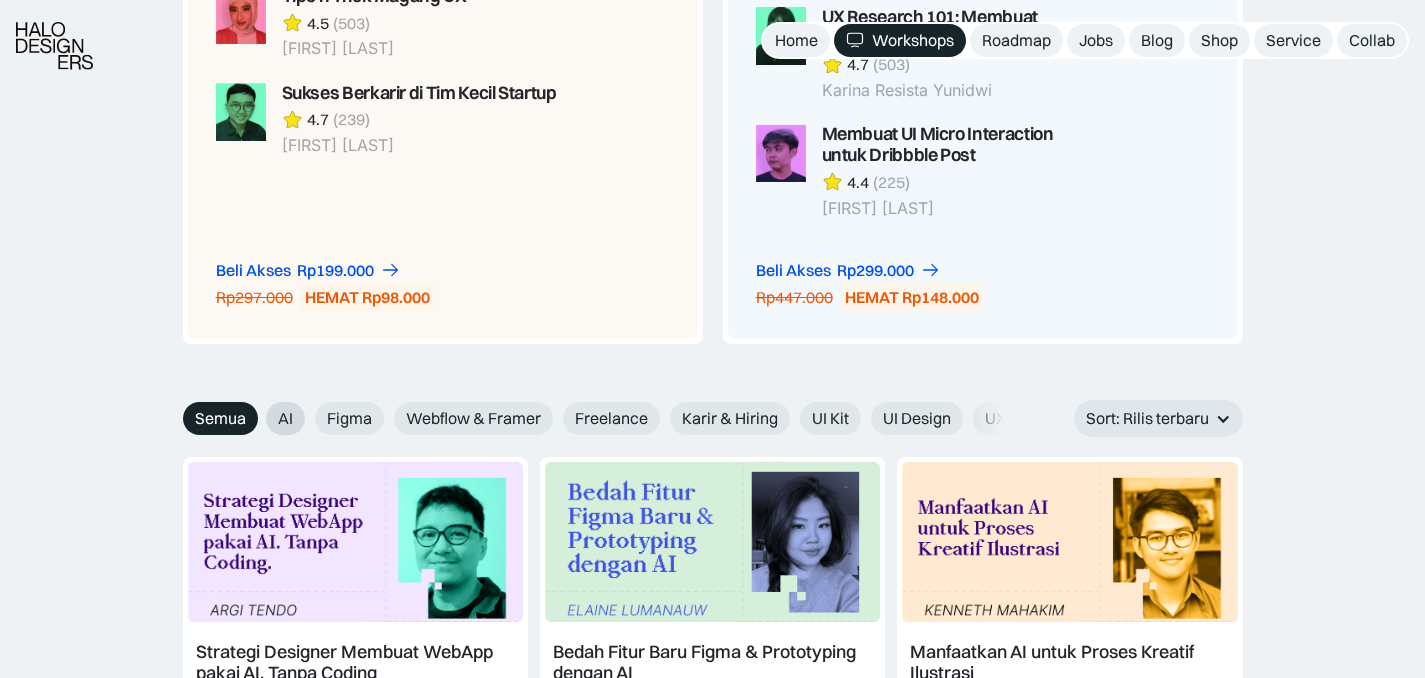 click on "AI" at bounding box center (285, 418) 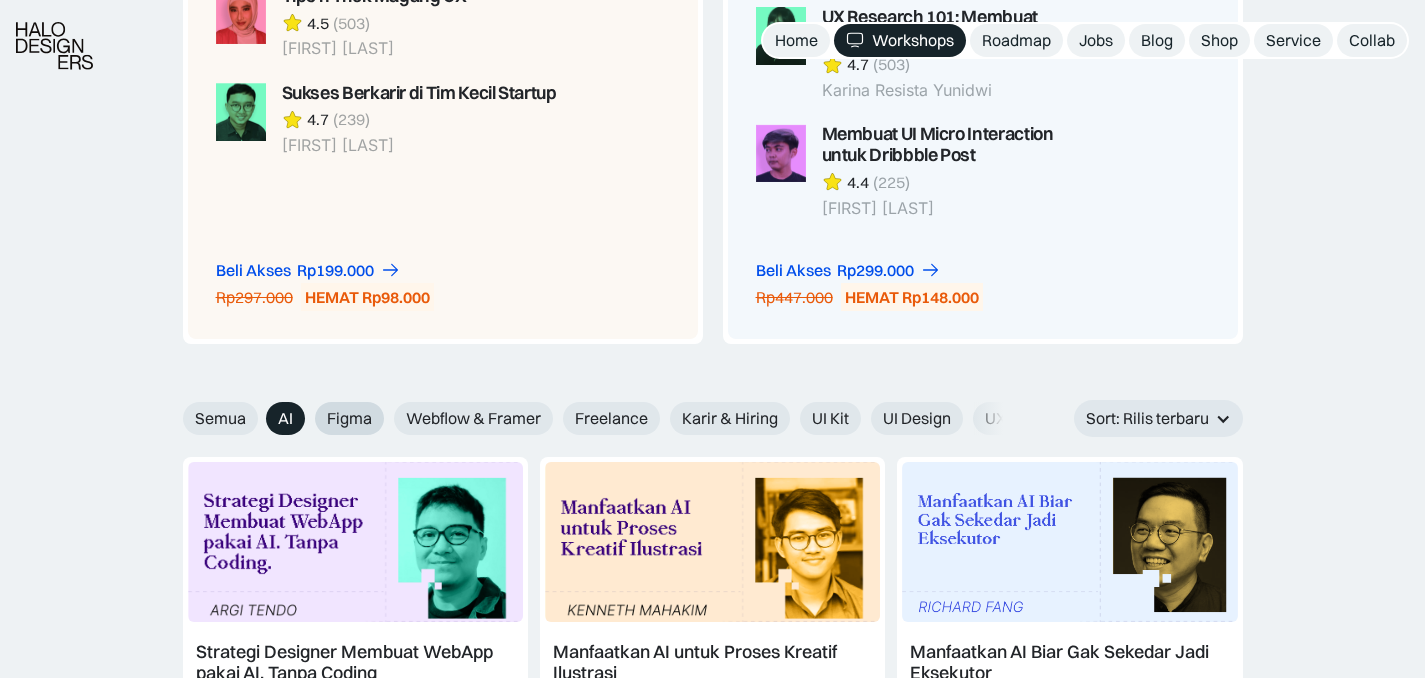 click on "Figma" at bounding box center (349, 418) 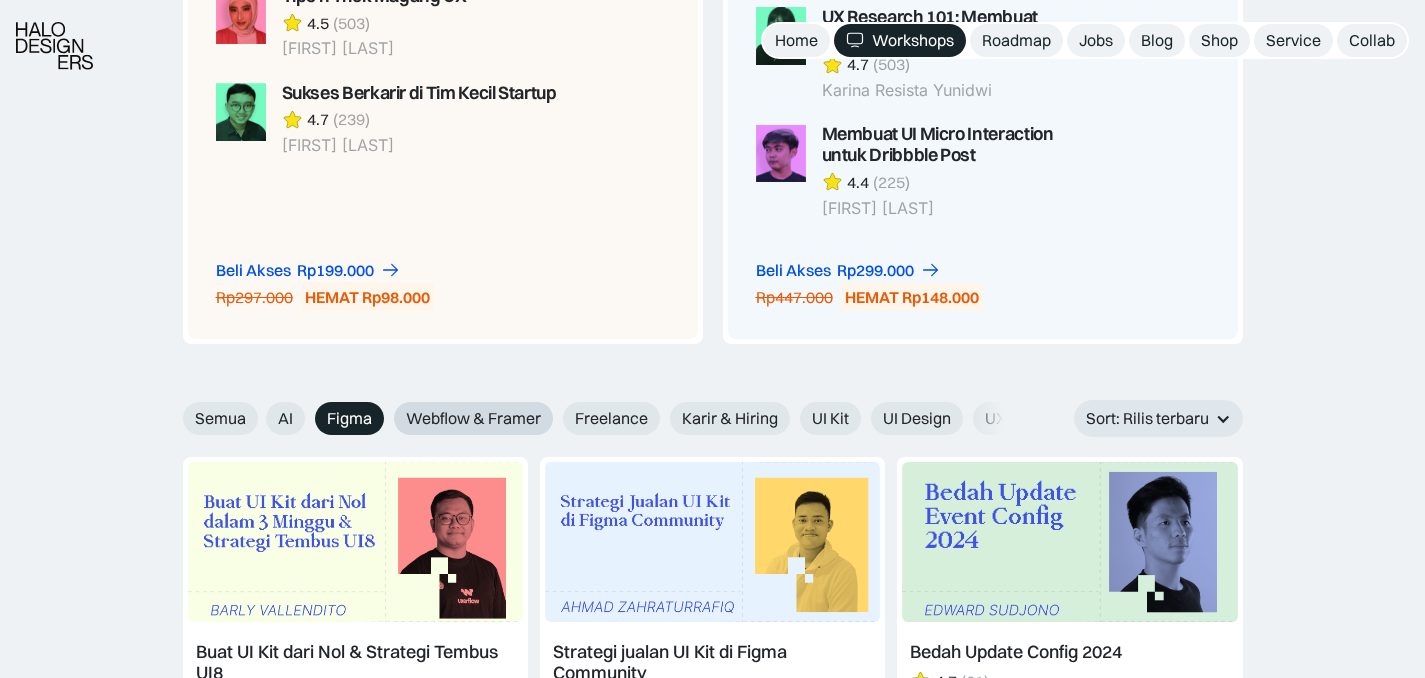 click on "Webflow & Framer" at bounding box center [473, 418] 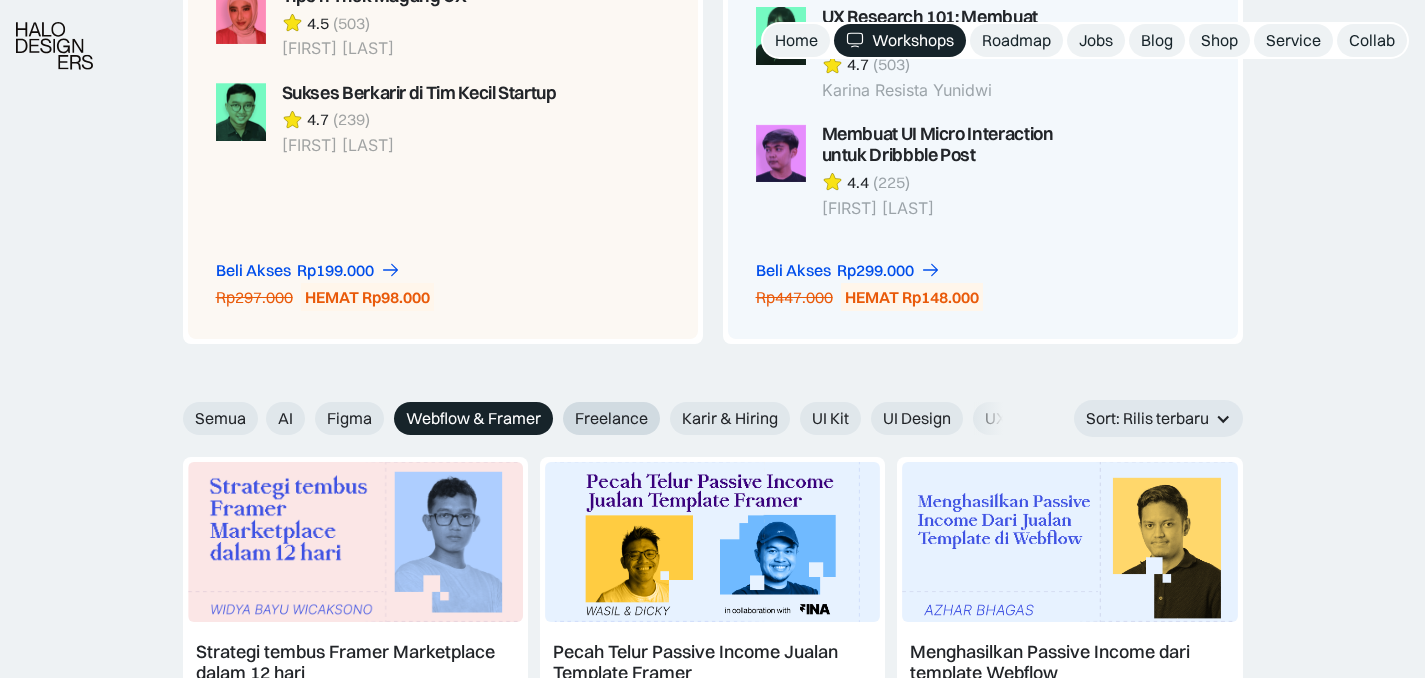 click on "Freelance" at bounding box center (611, 418) 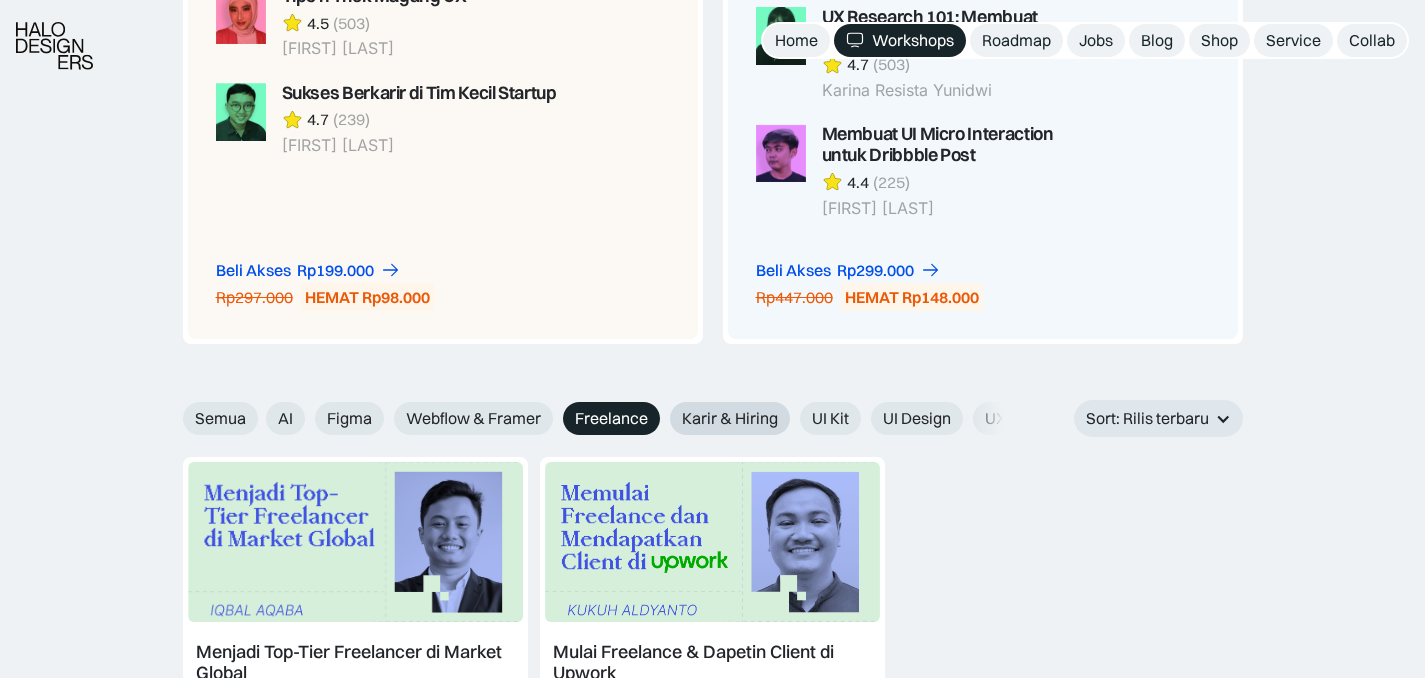 click on "Karir & Hiring" at bounding box center [730, 418] 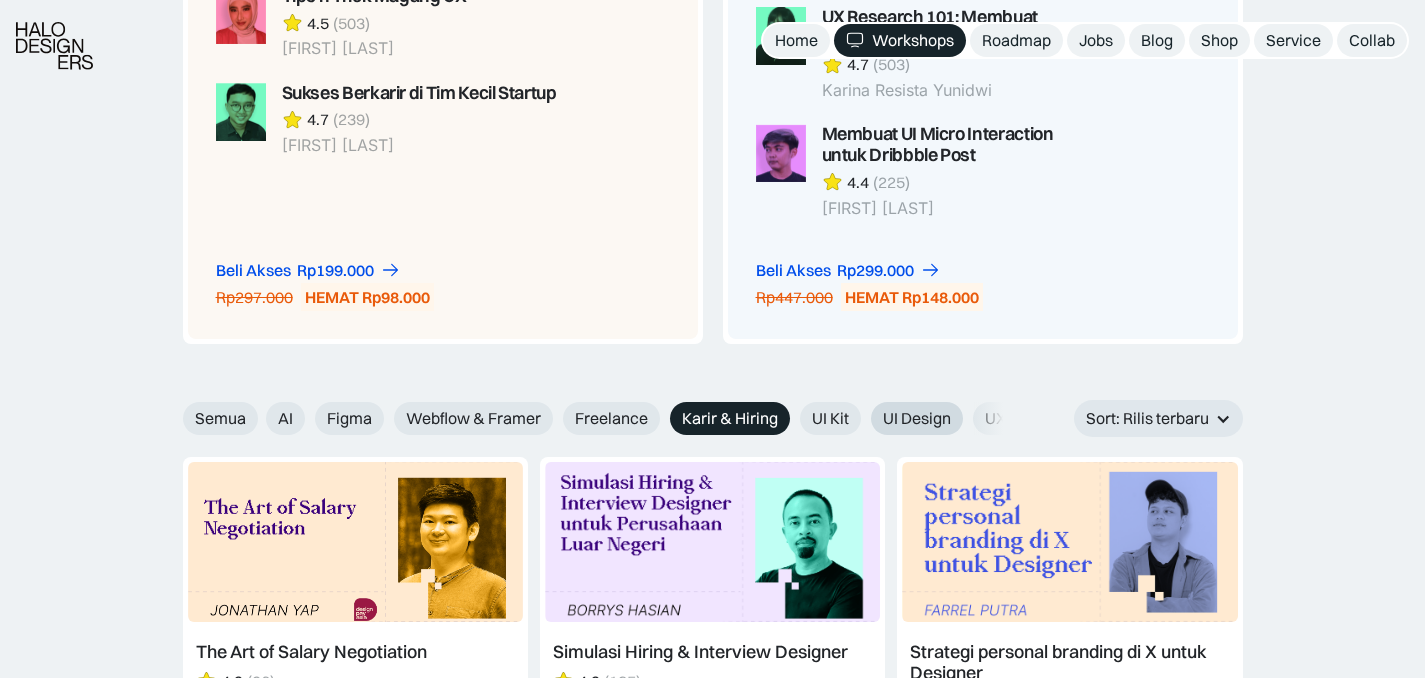 click on "UI Design" at bounding box center [917, 418] 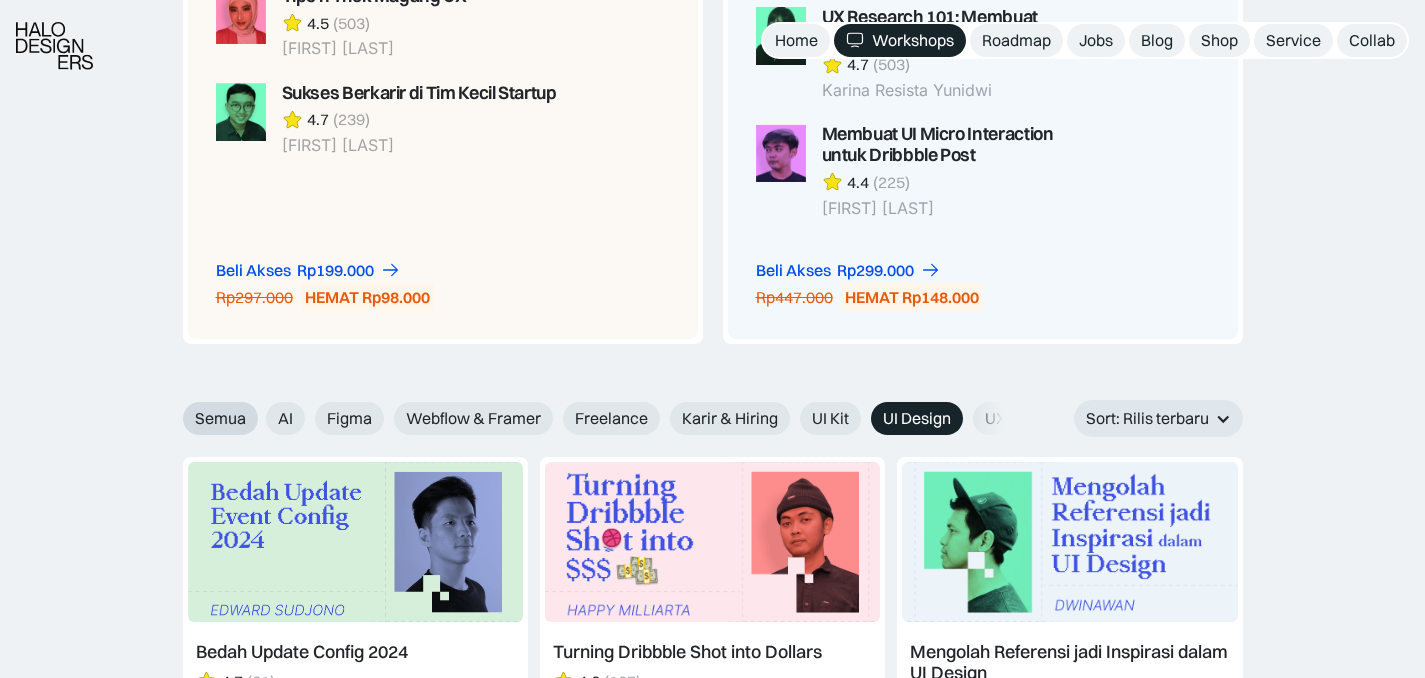 click on "Semua" at bounding box center [220, 418] 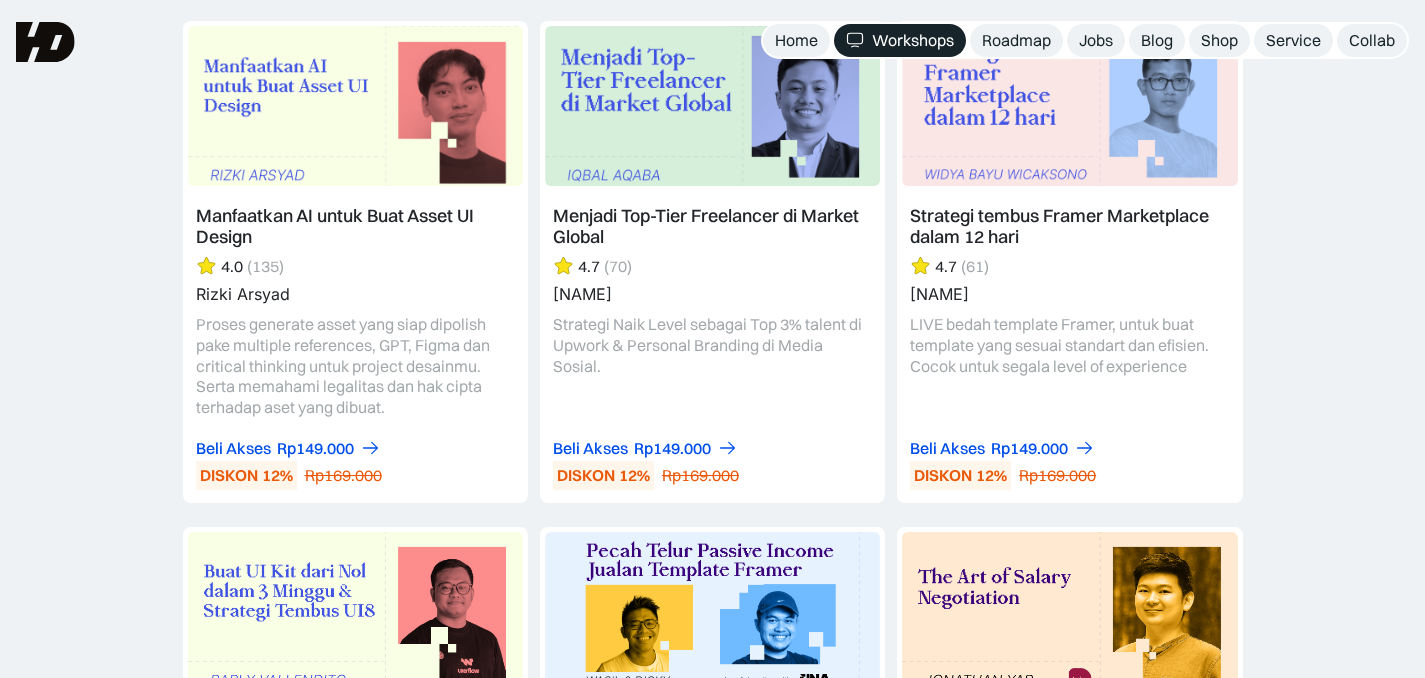 scroll, scrollTop: 2355, scrollLeft: 0, axis: vertical 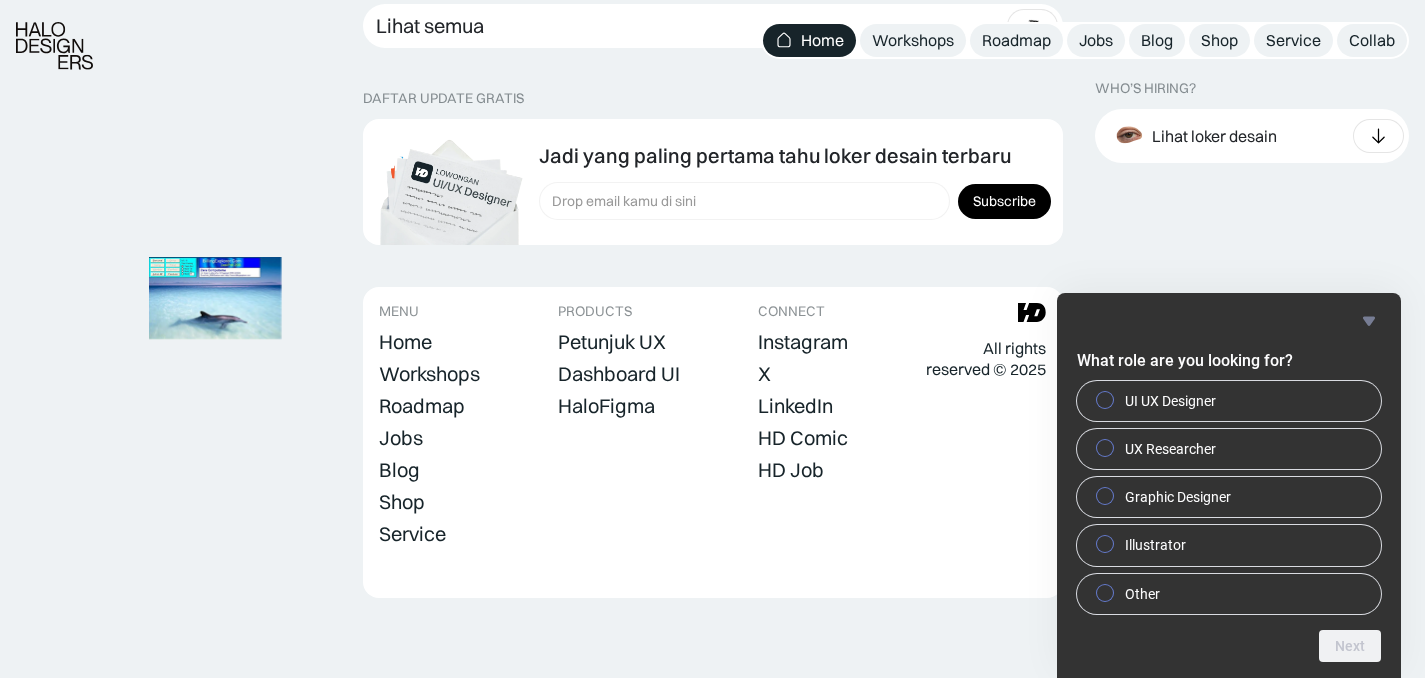 click 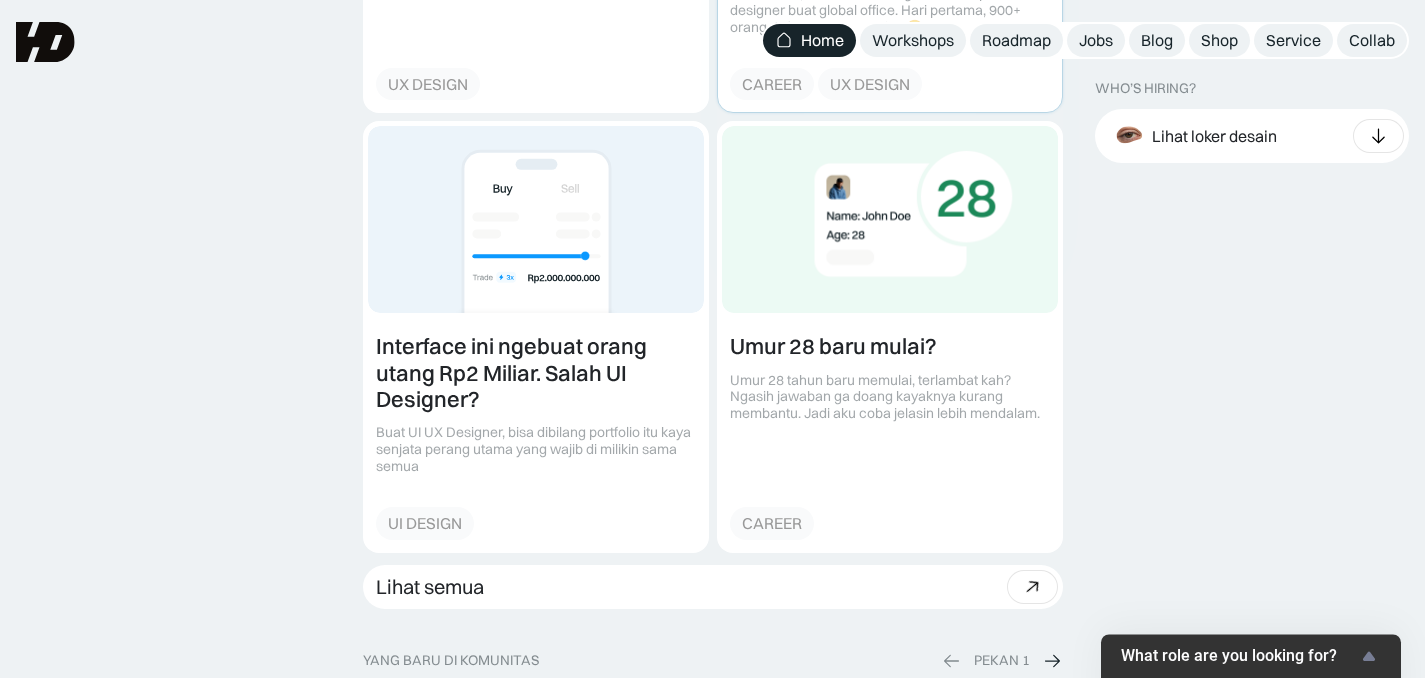 scroll, scrollTop: 2975, scrollLeft: 0, axis: vertical 